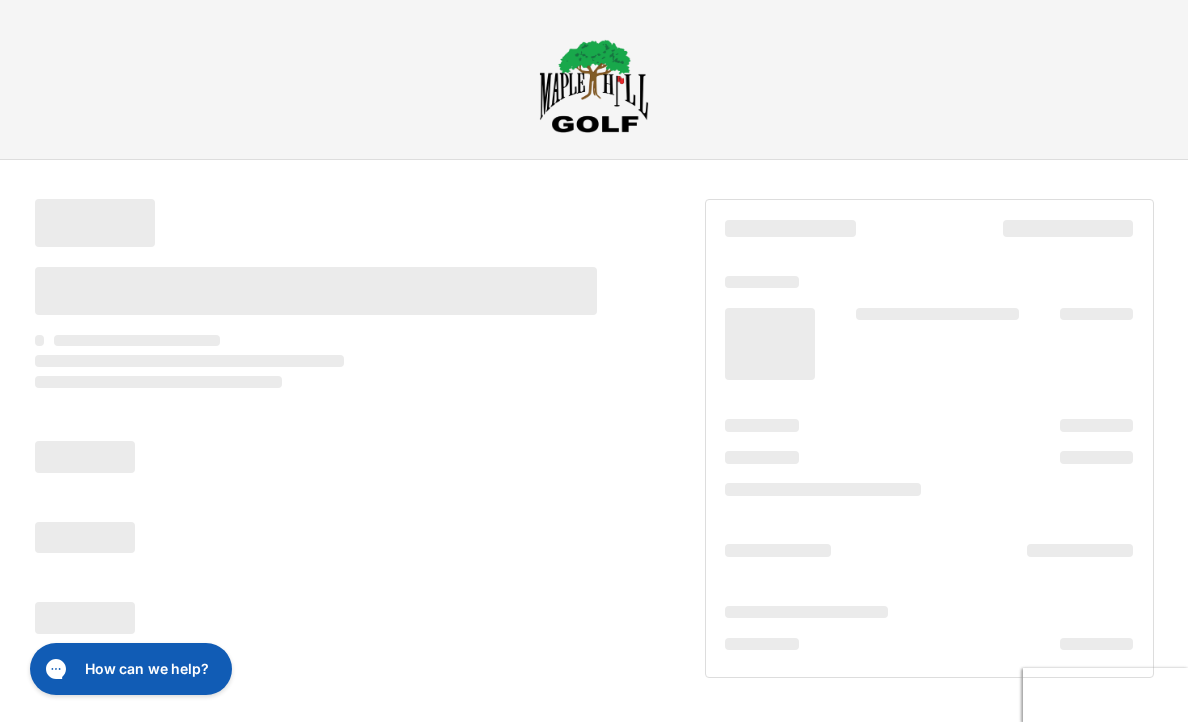 scroll, scrollTop: 0, scrollLeft: 0, axis: both 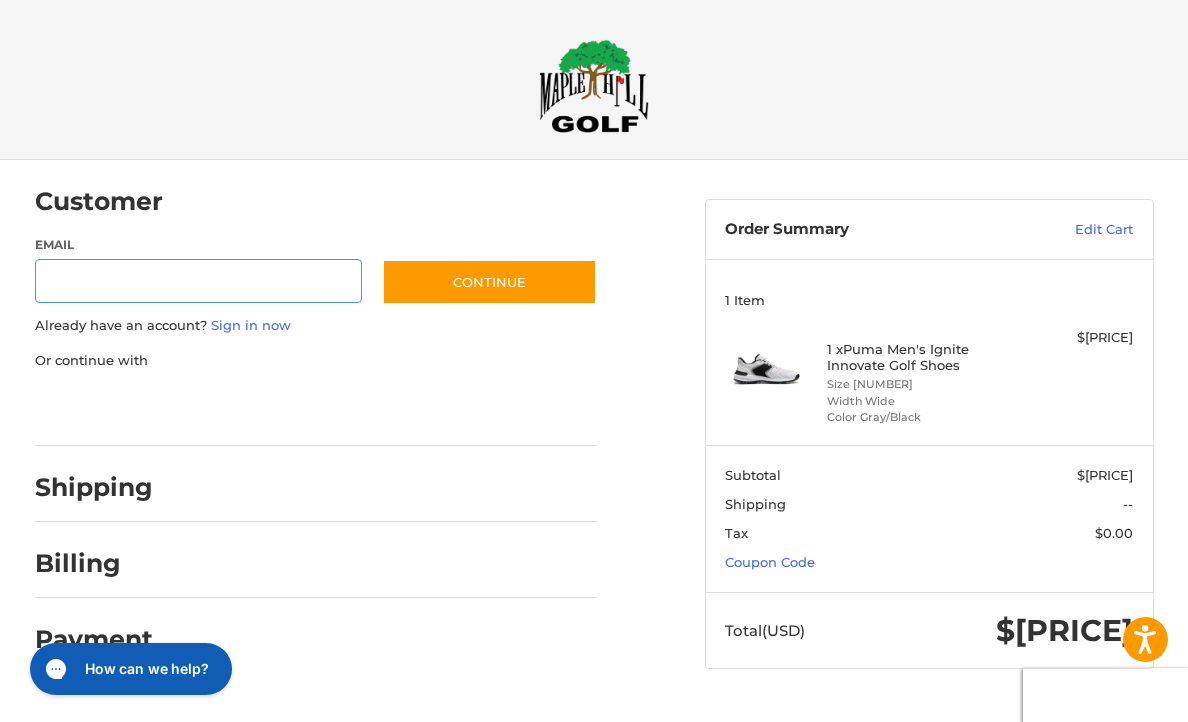 click on "Email" at bounding box center [199, 281] 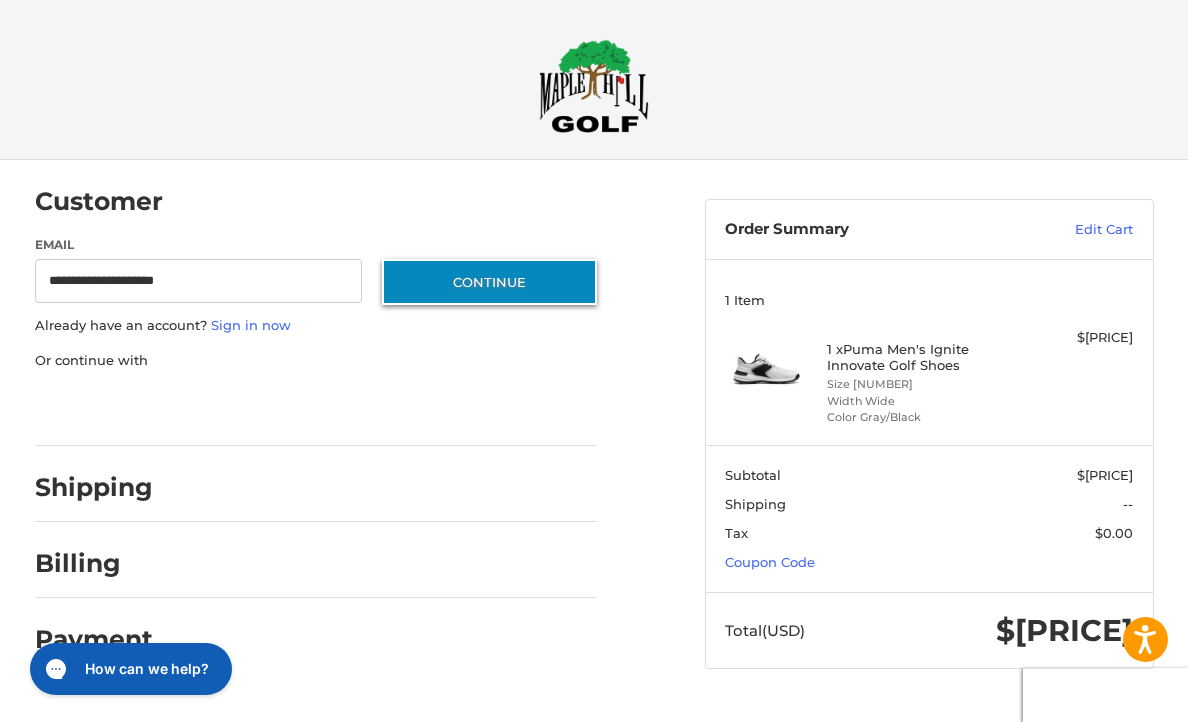 click on "Continue" at bounding box center [489, 282] 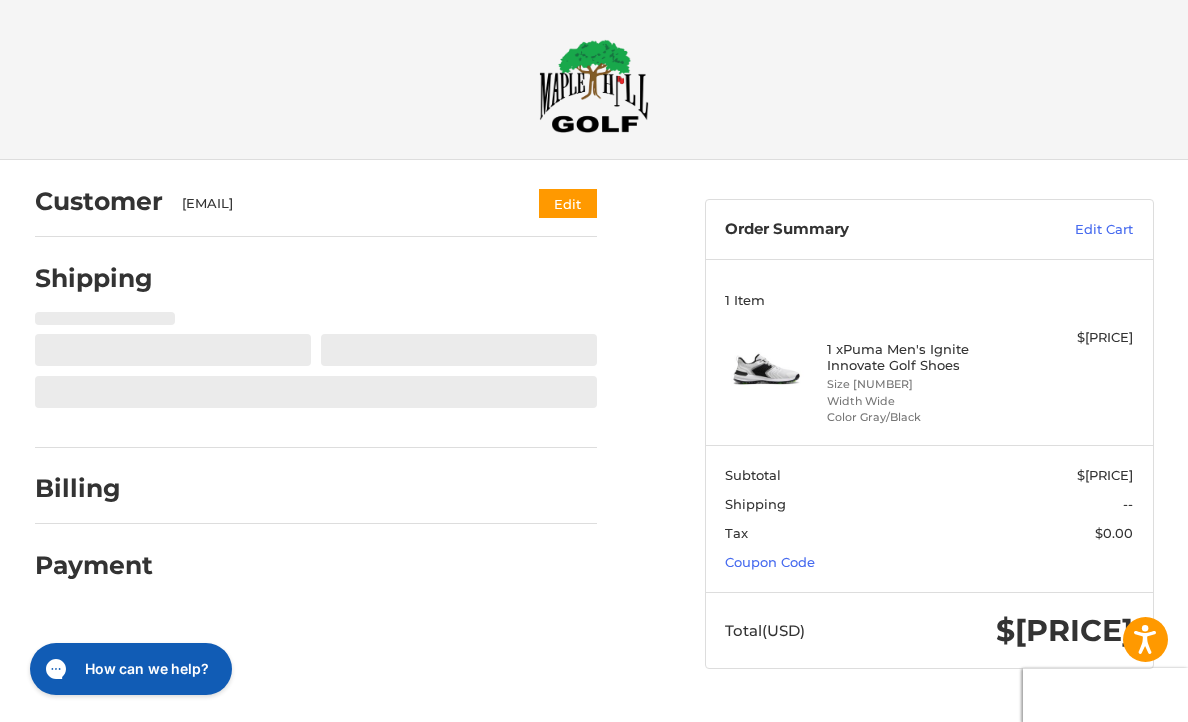 select on "**" 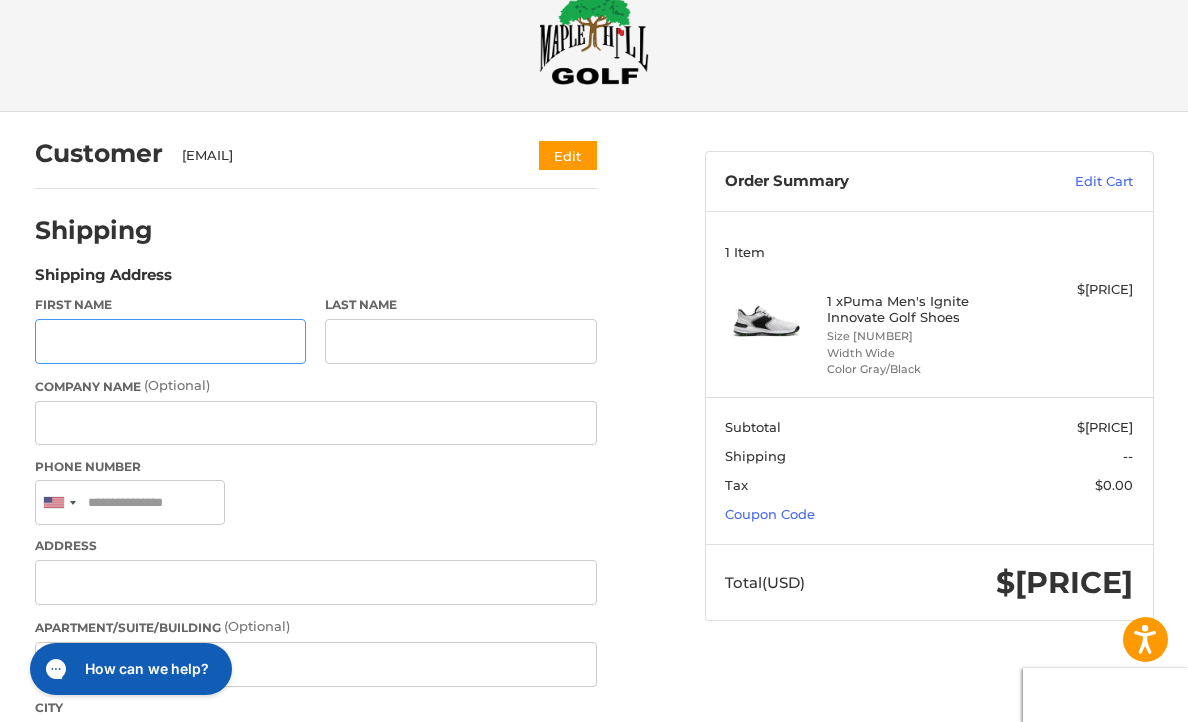 scroll, scrollTop: 92, scrollLeft: 0, axis: vertical 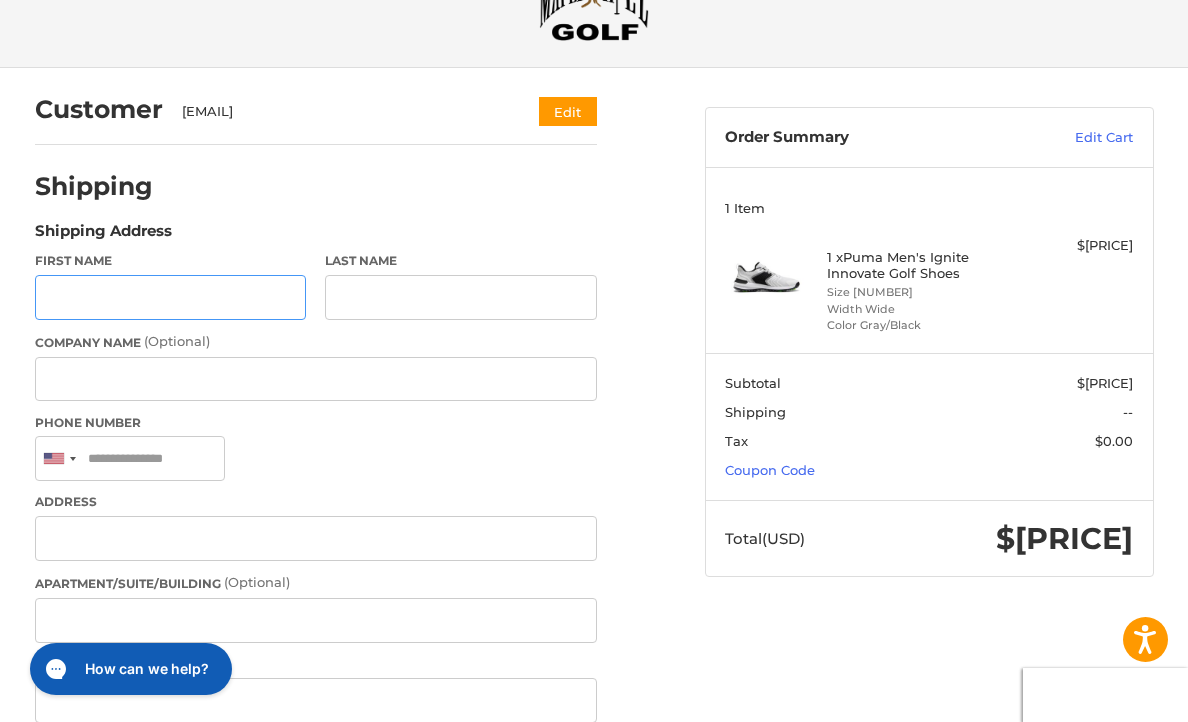 click on "First Name" at bounding box center [170, 297] 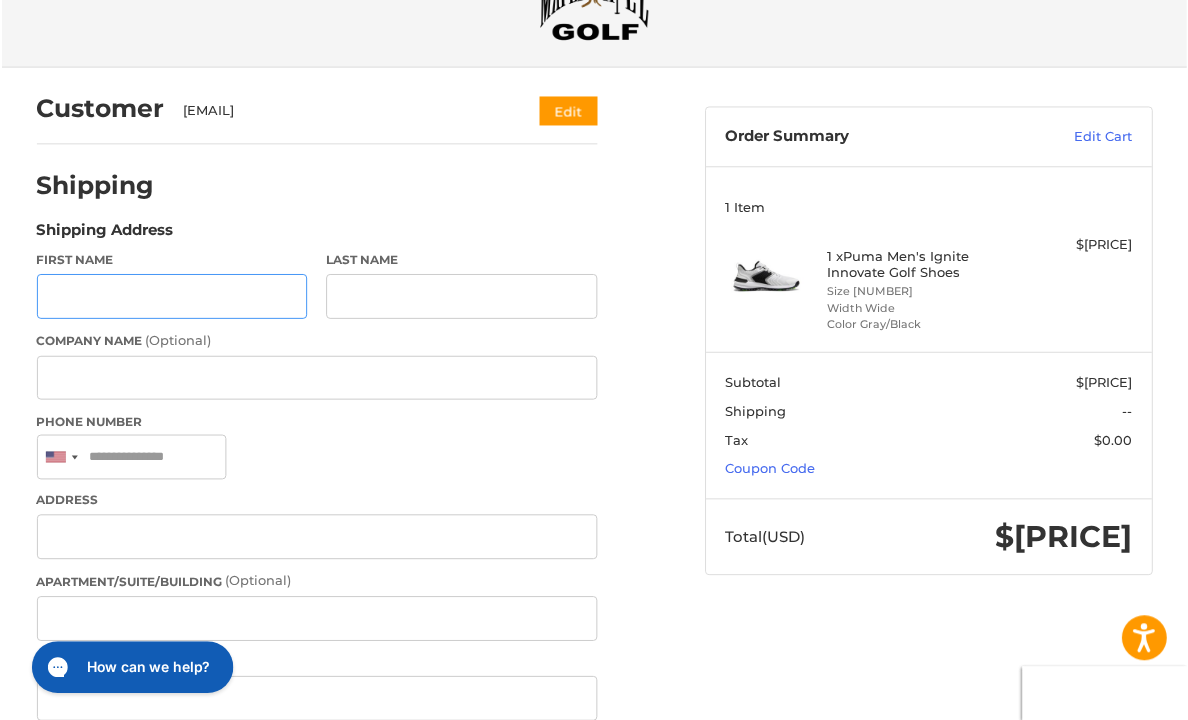 scroll, scrollTop: 0, scrollLeft: 0, axis: both 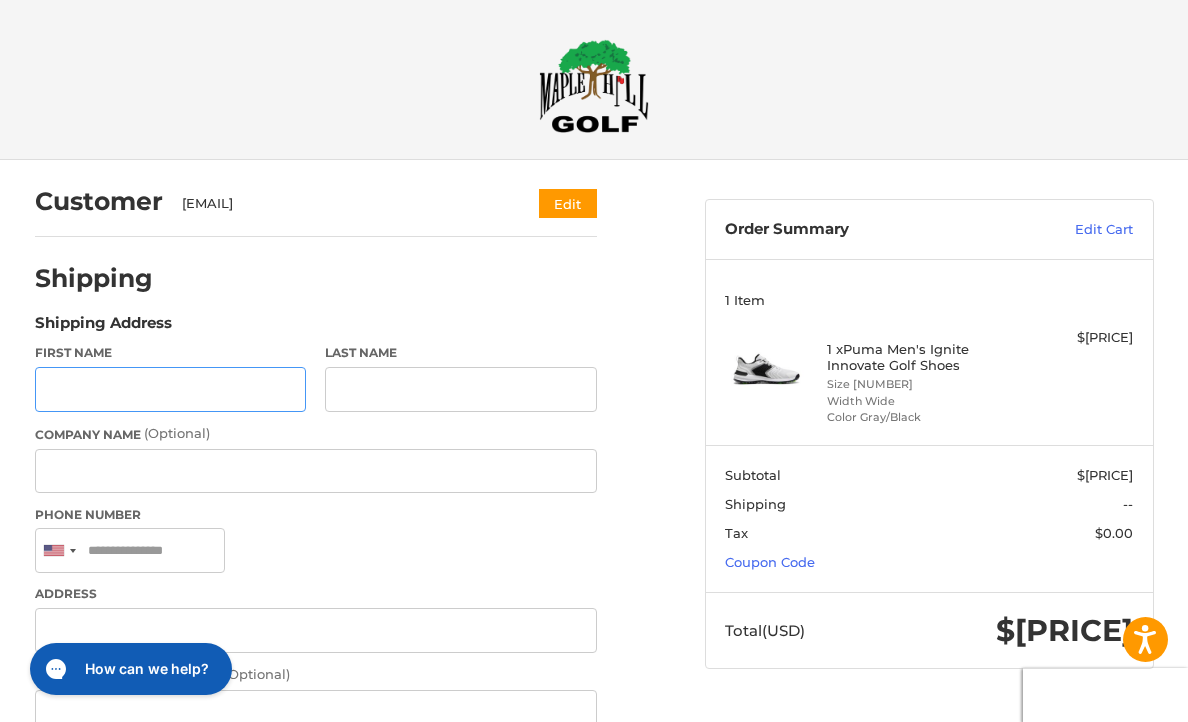 click on "First Name" at bounding box center (170, 389) 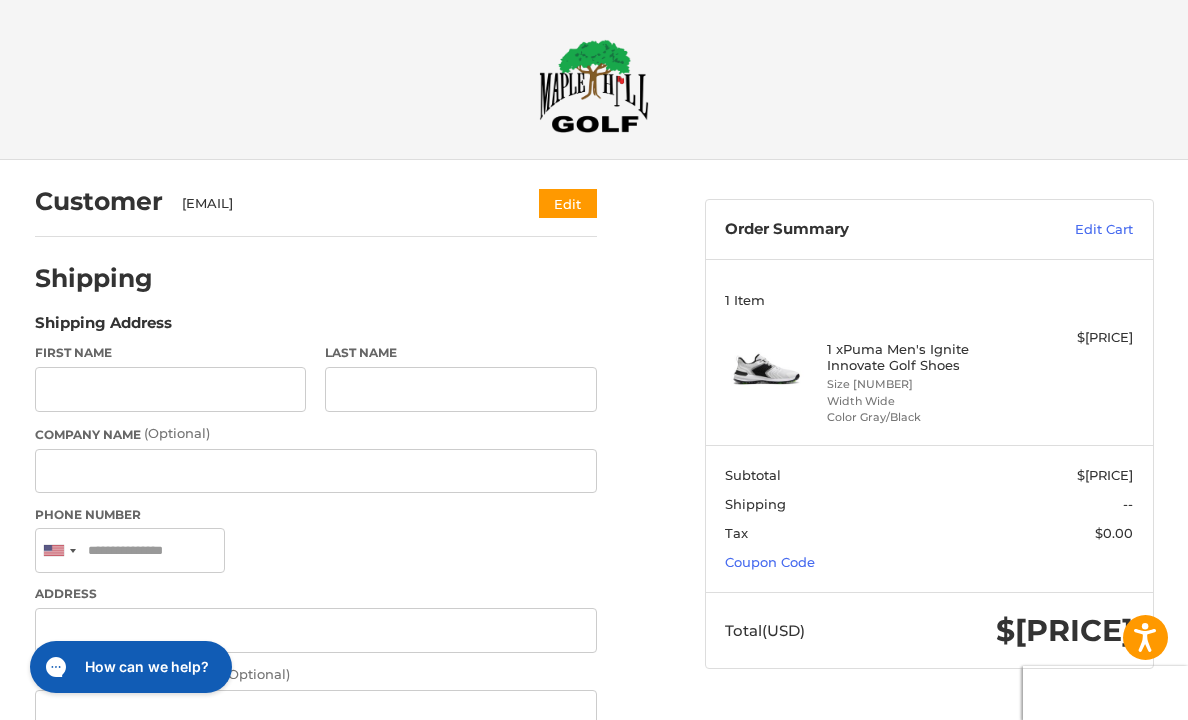 click at bounding box center [594, 86] 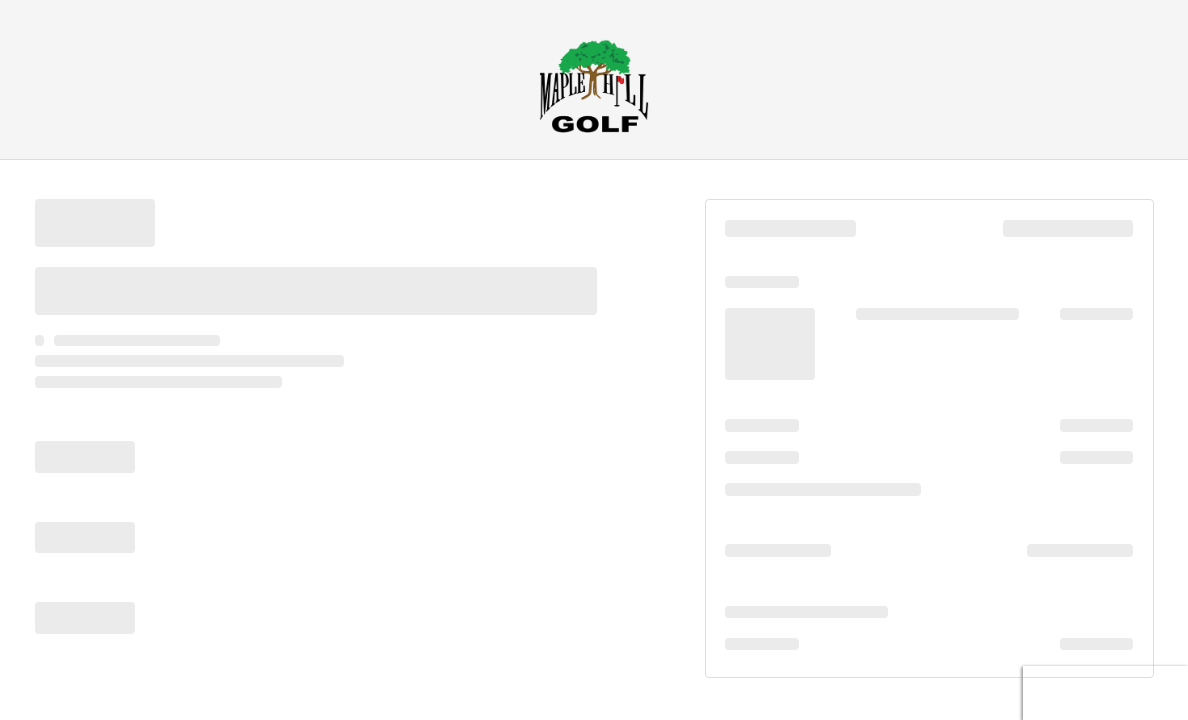 scroll, scrollTop: 0, scrollLeft: 0, axis: both 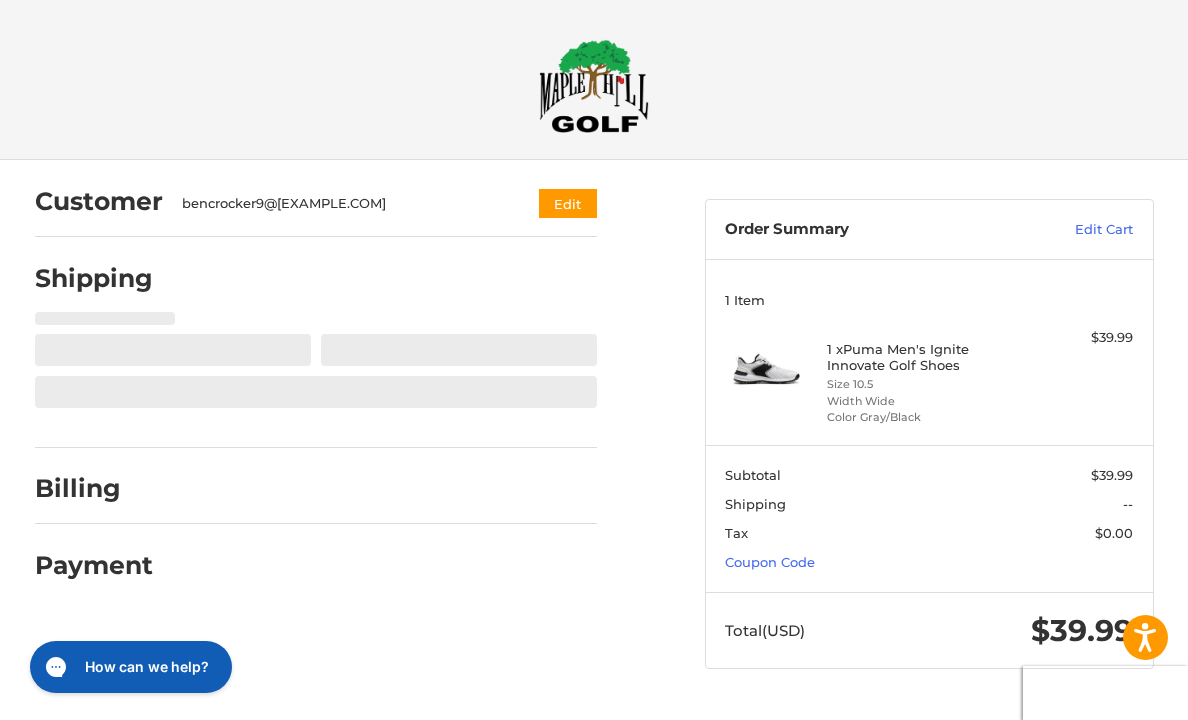 select on "**" 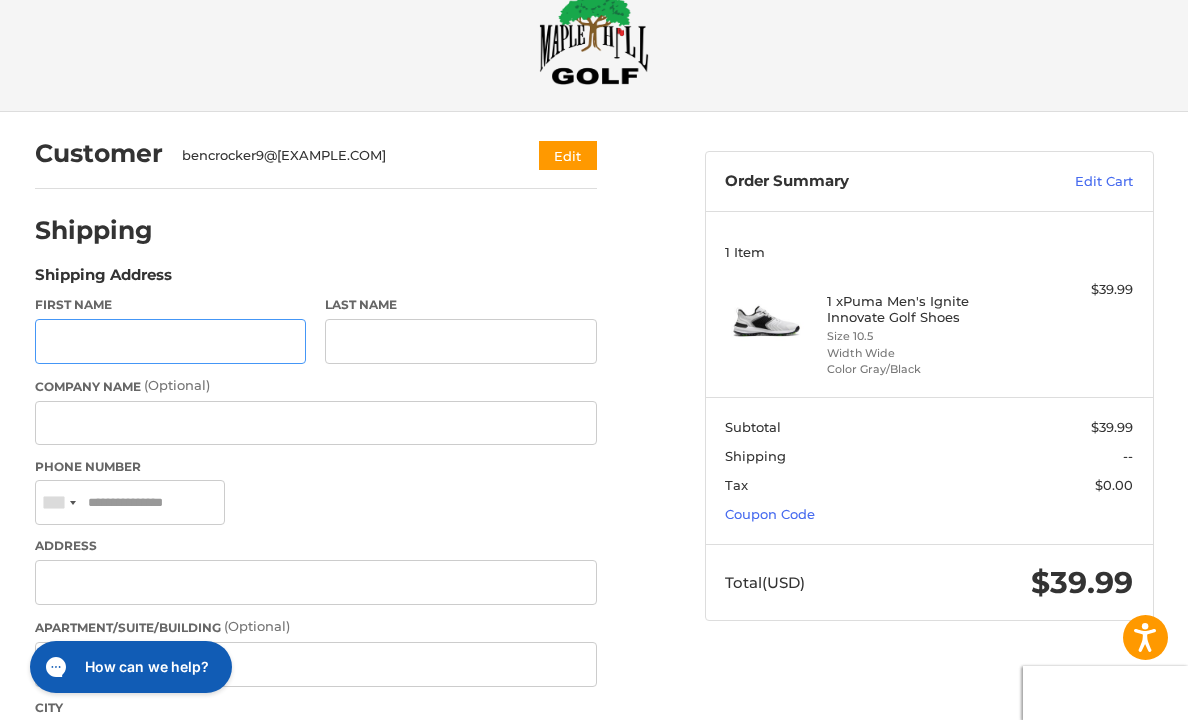 scroll, scrollTop: 92, scrollLeft: 0, axis: vertical 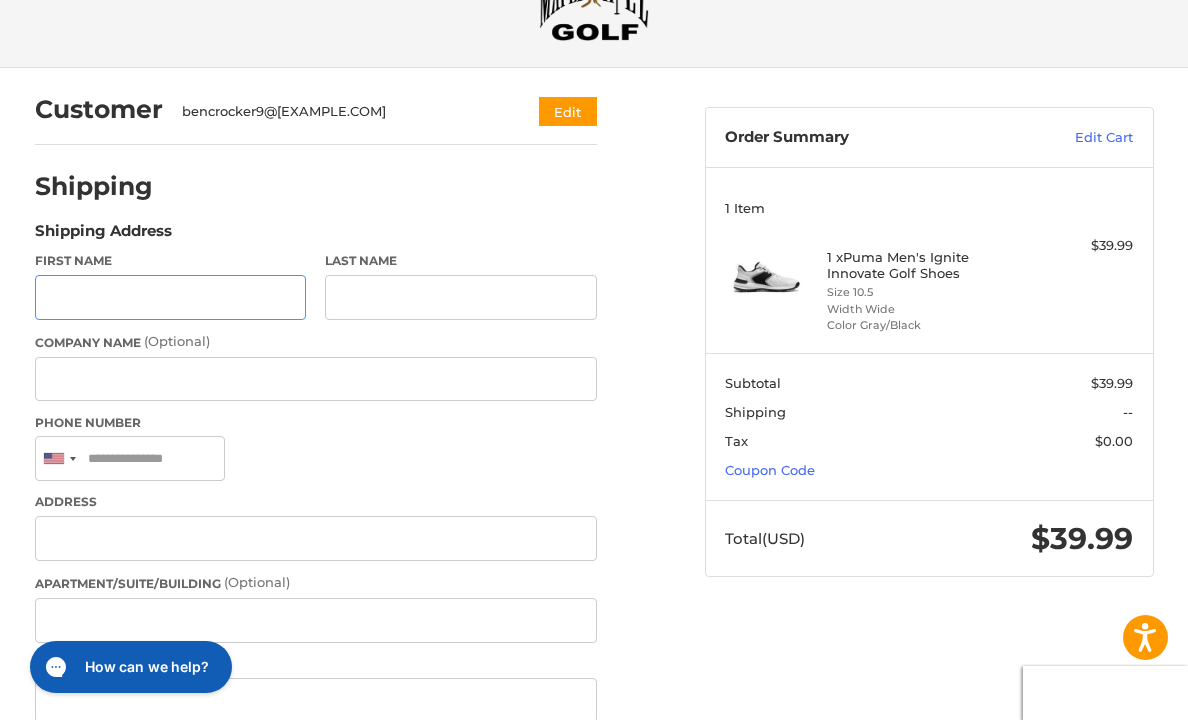 click on "First Name" at bounding box center [170, 297] 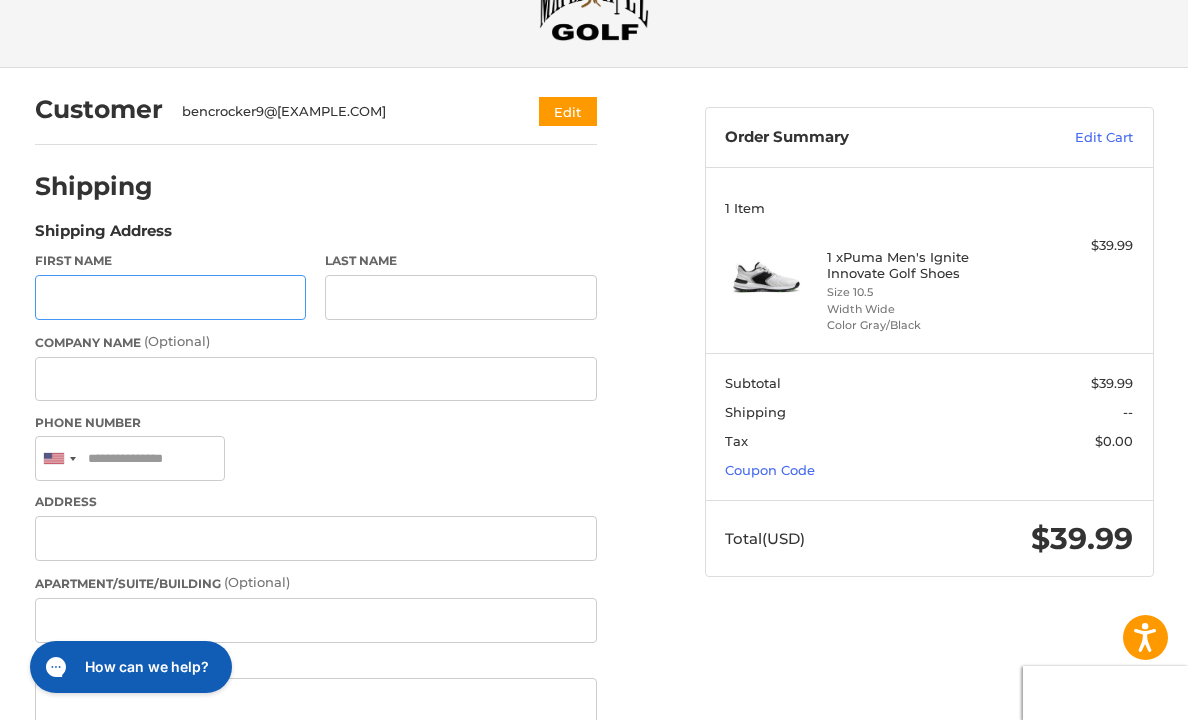 click on "First Name" at bounding box center [170, 297] 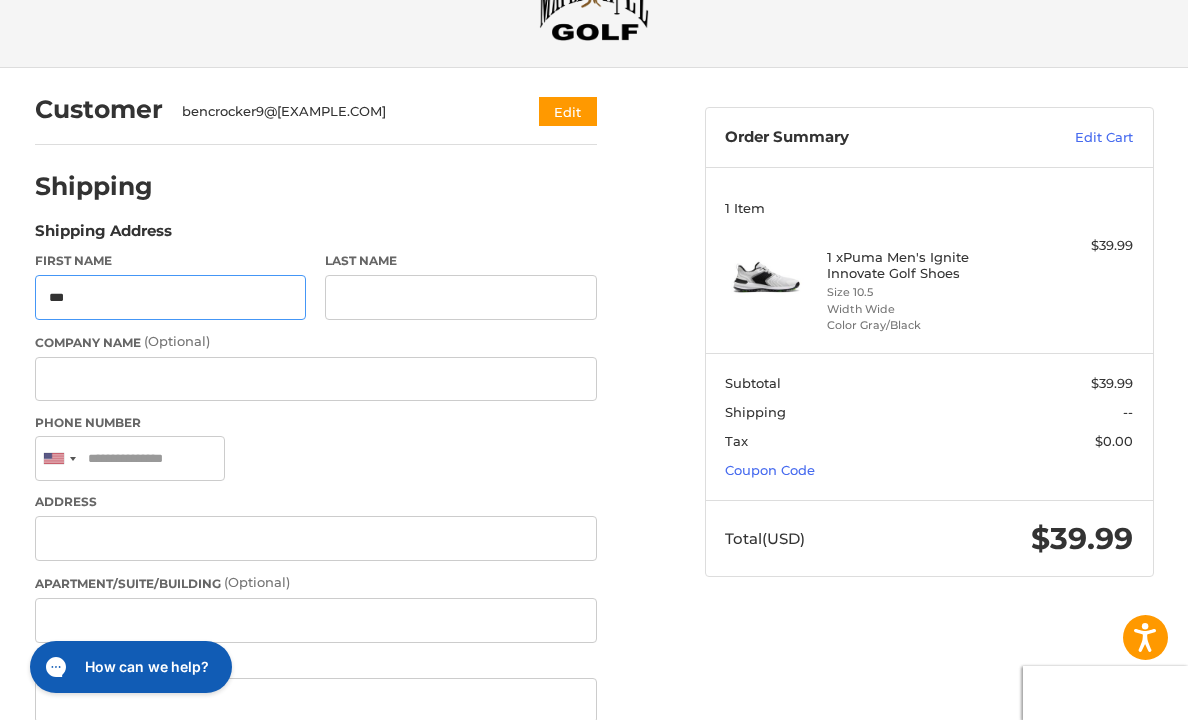 type on "***" 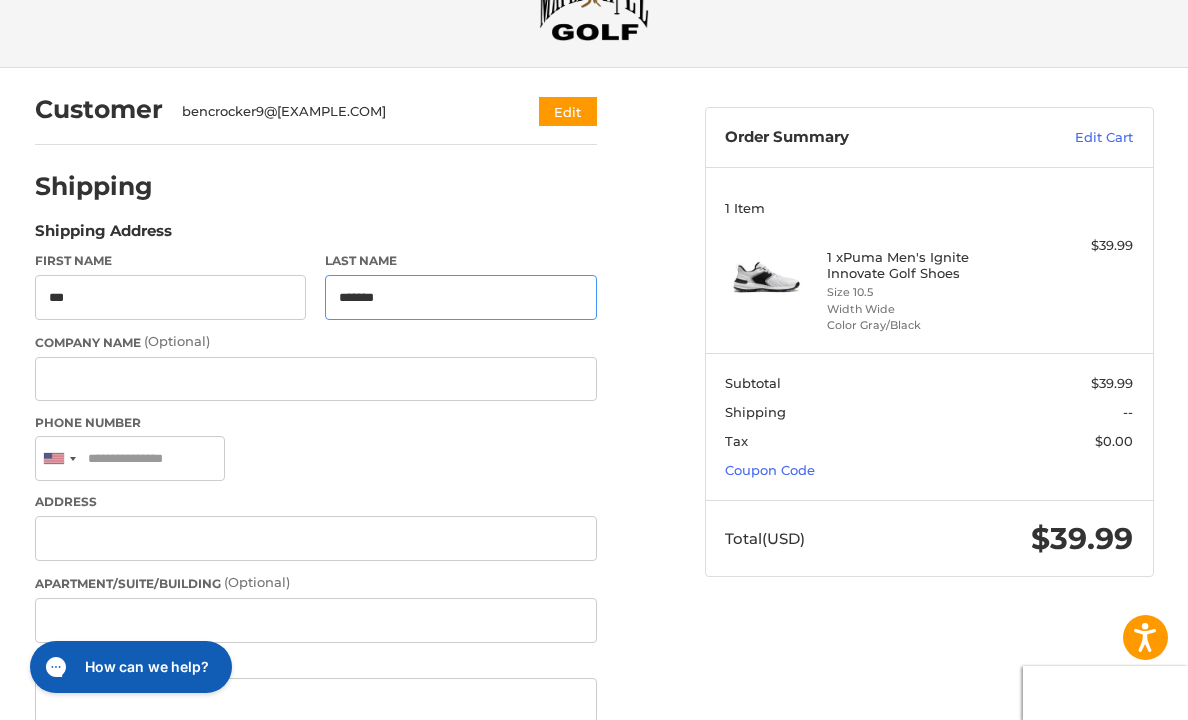 type on "*******" 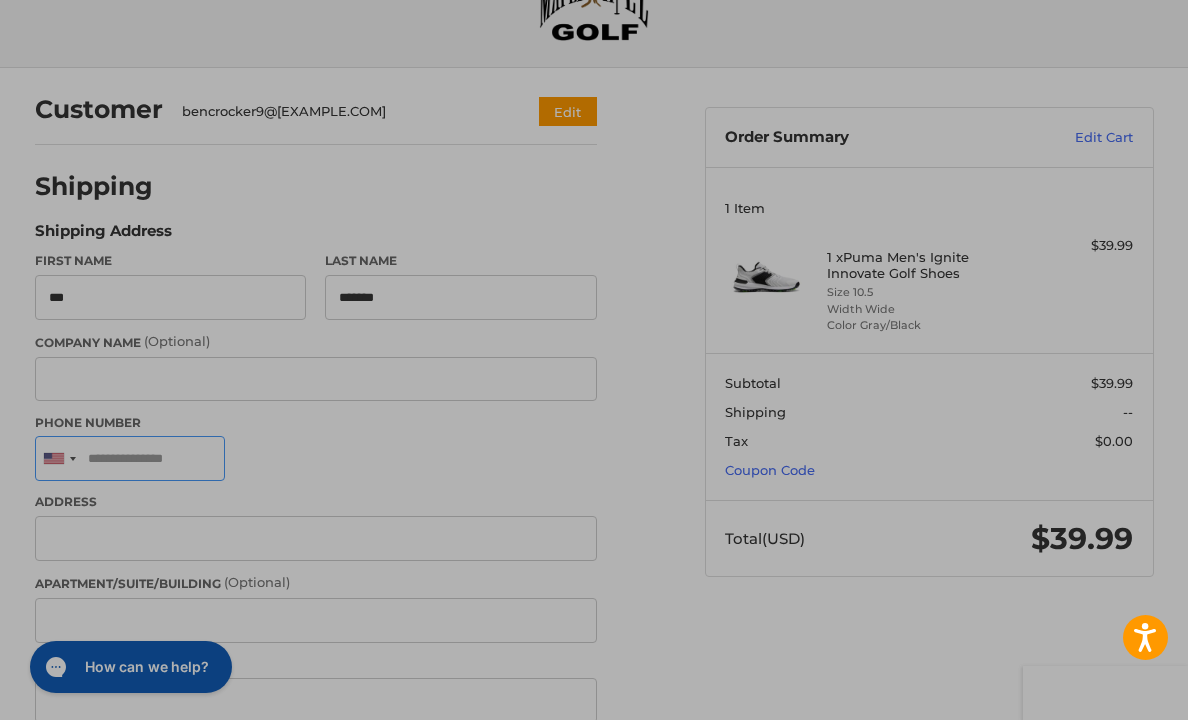 click on "Phone Number" at bounding box center [130, 458] 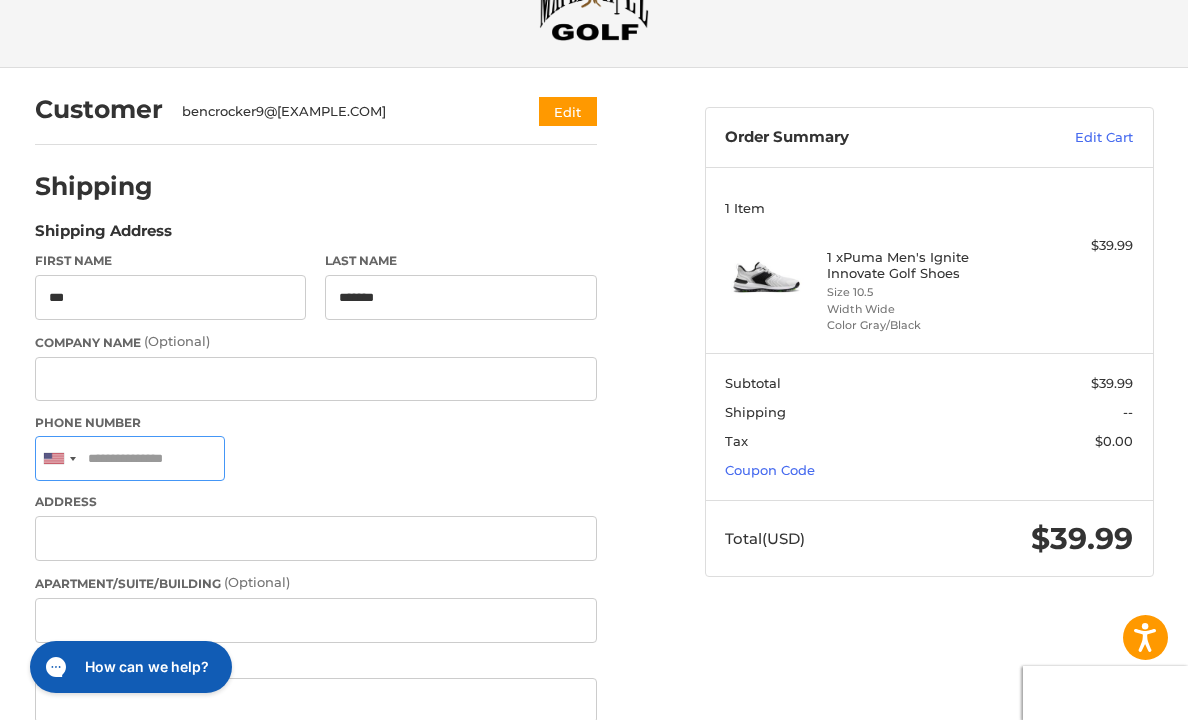type on "*" 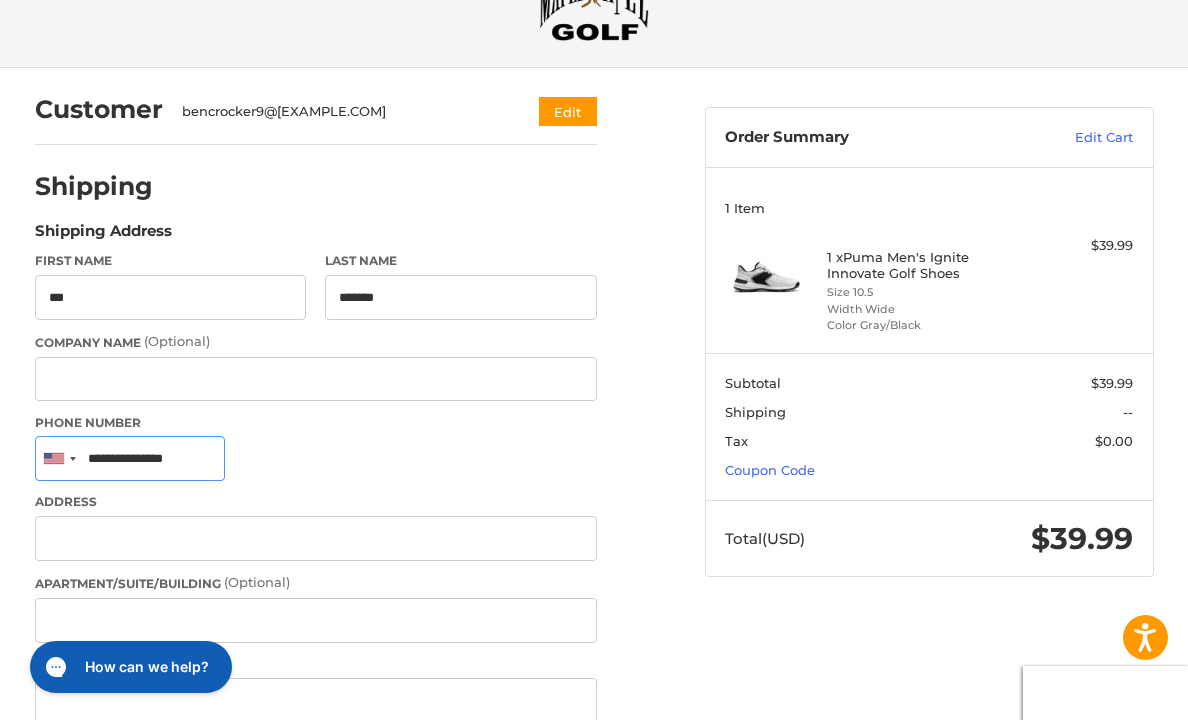type on "**********" 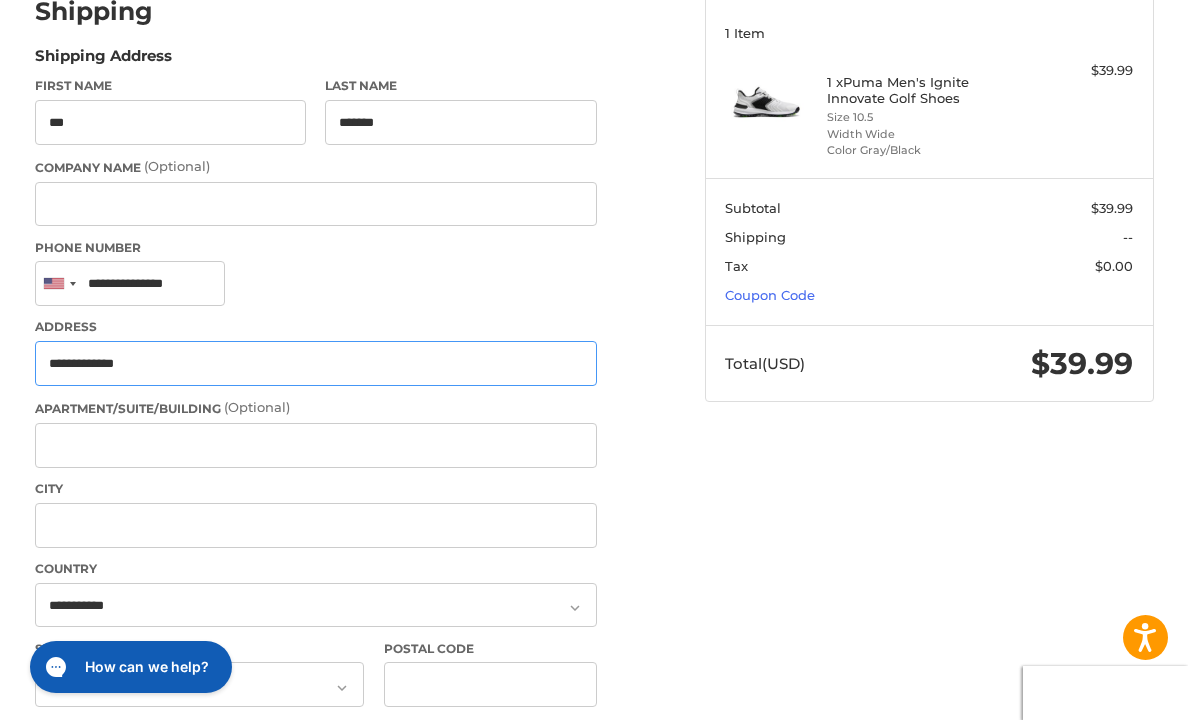 scroll, scrollTop: 294, scrollLeft: 0, axis: vertical 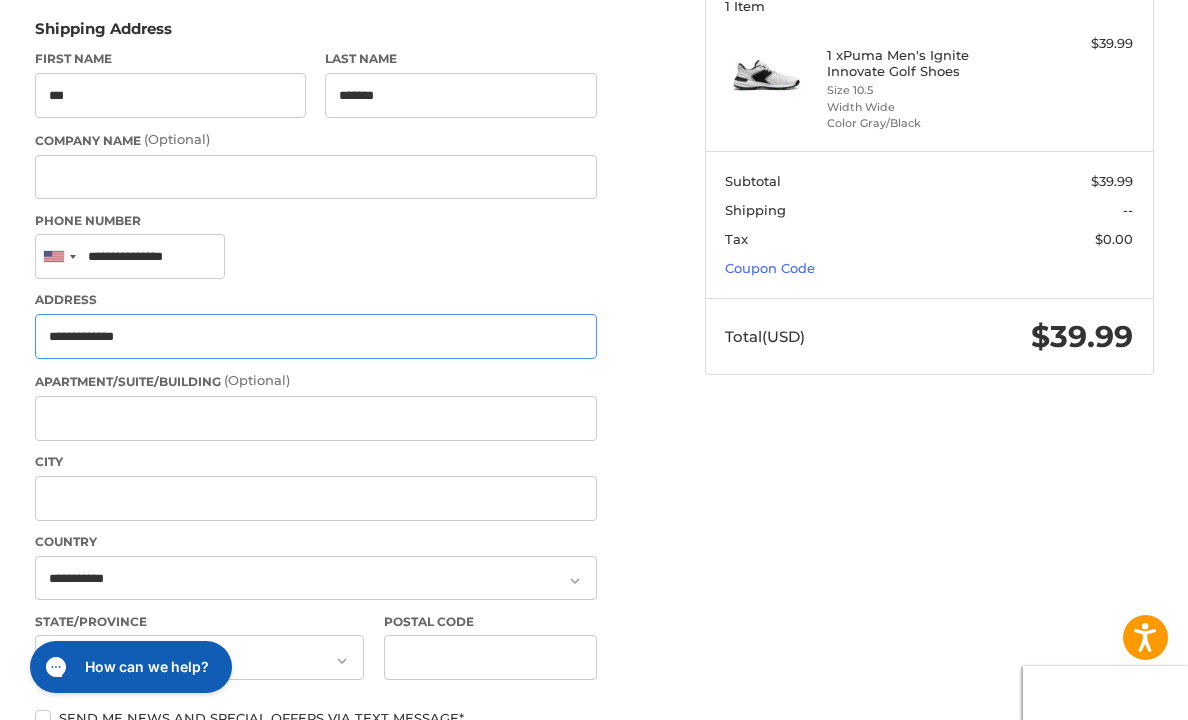 type on "**********" 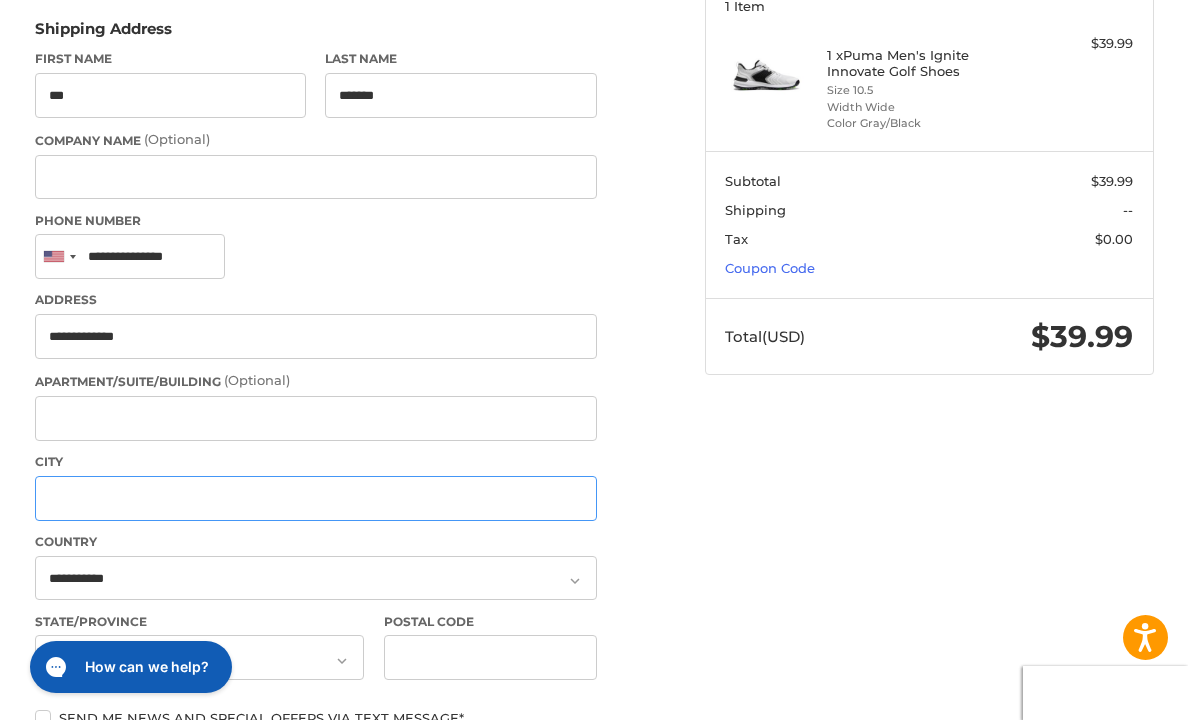 click on "City" at bounding box center [316, 498] 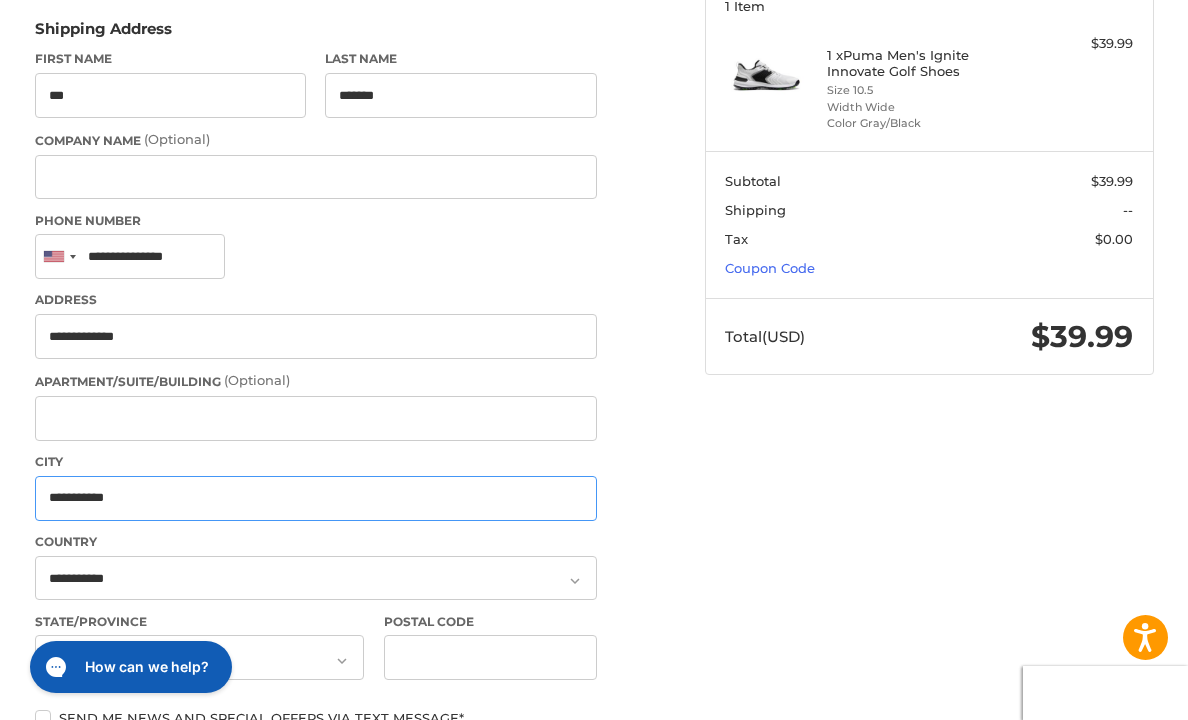type on "**********" 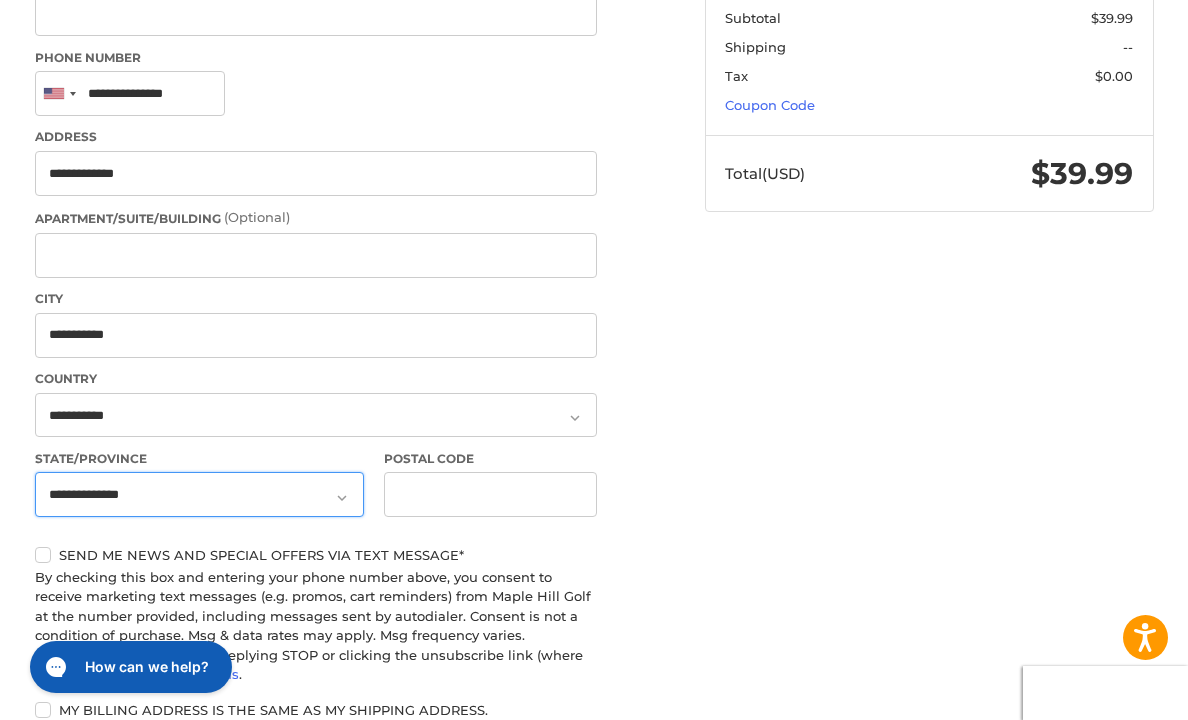 scroll, scrollTop: 490, scrollLeft: 0, axis: vertical 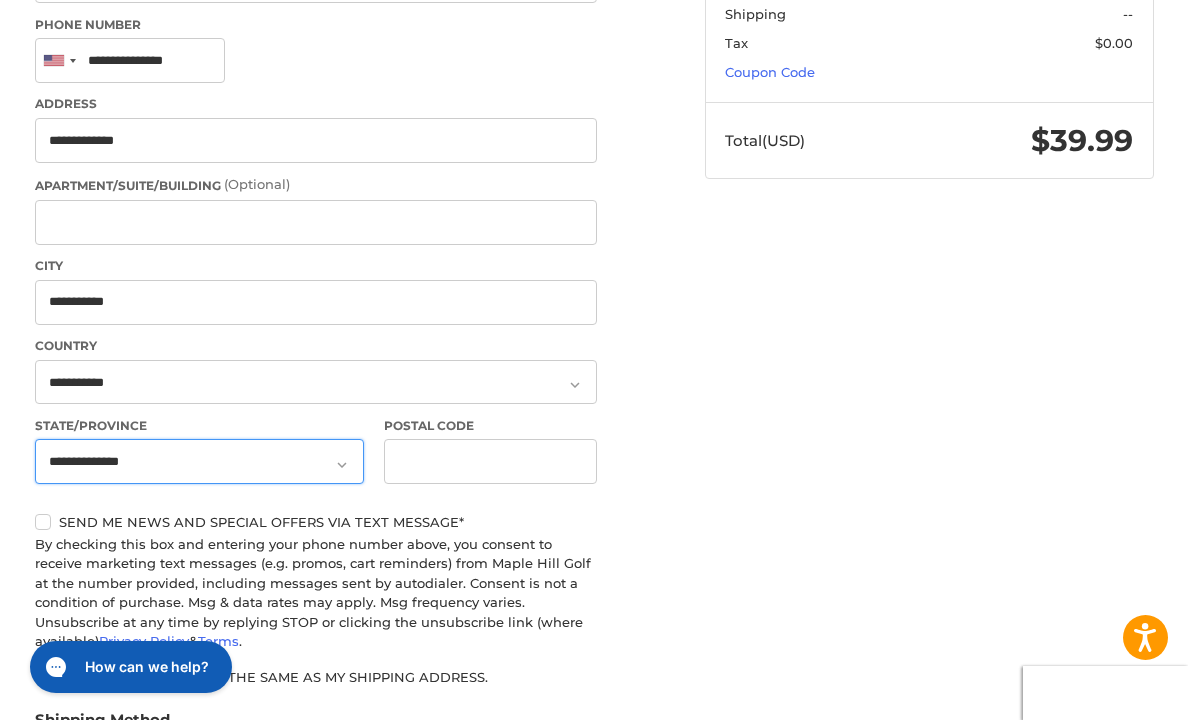 select on "**" 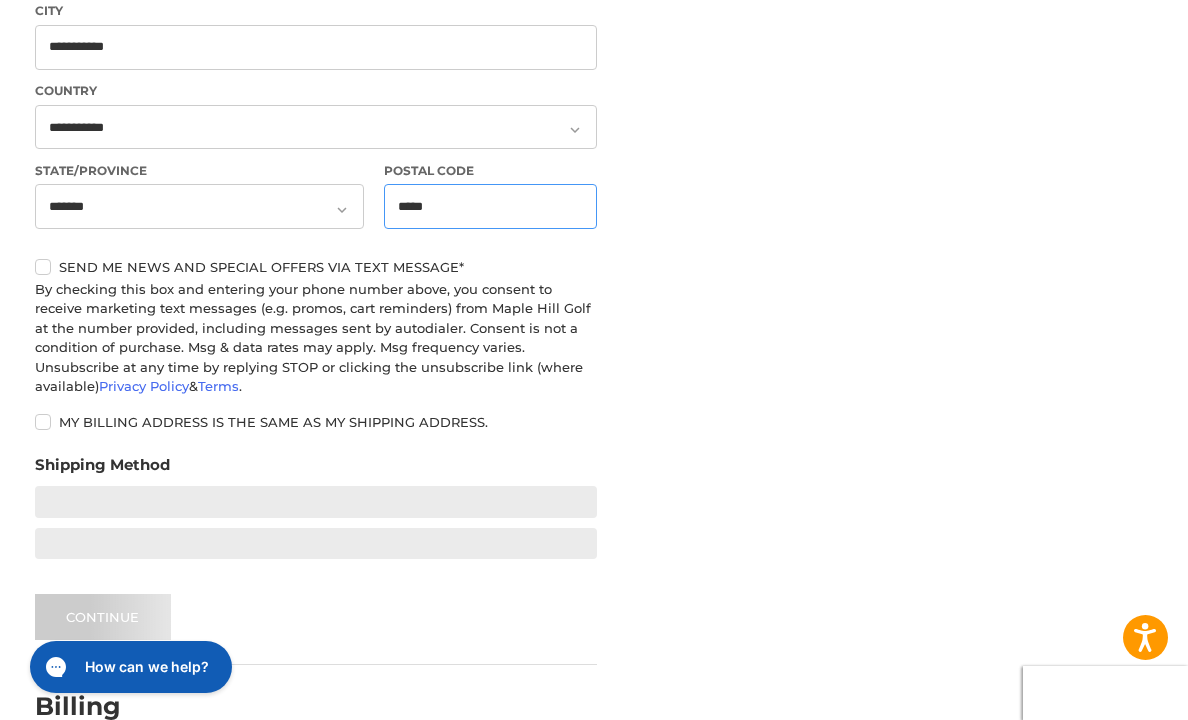 scroll, scrollTop: 746, scrollLeft: 0, axis: vertical 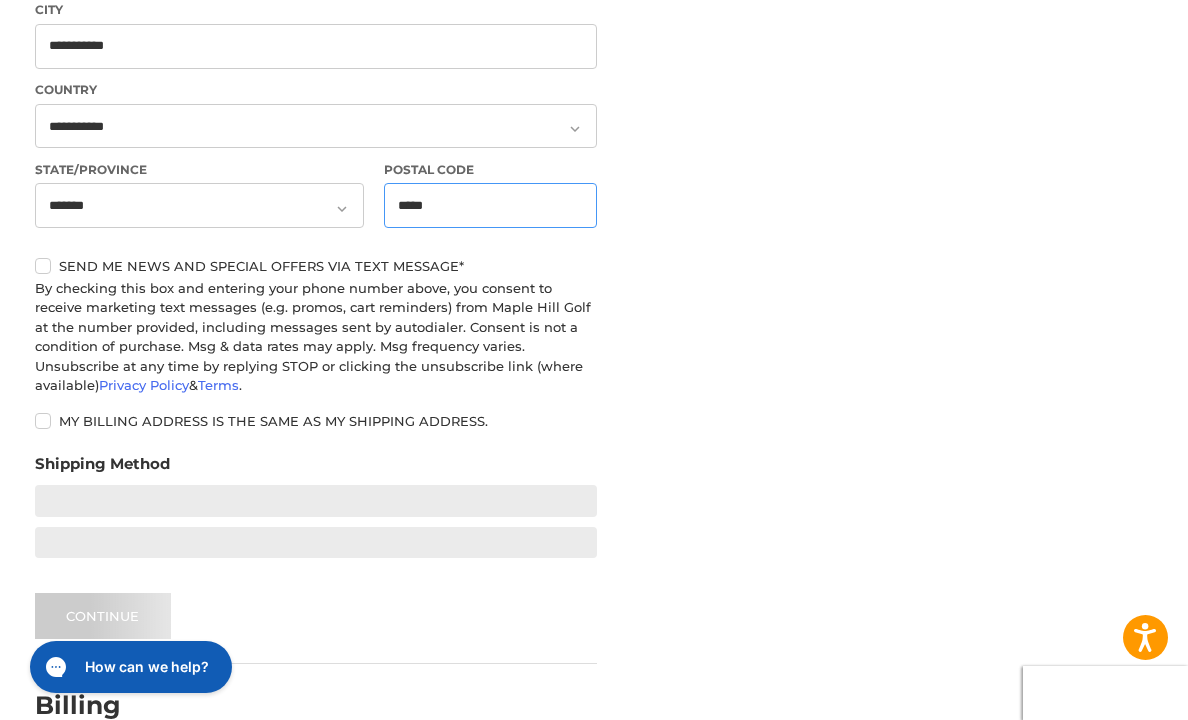 type on "*****" 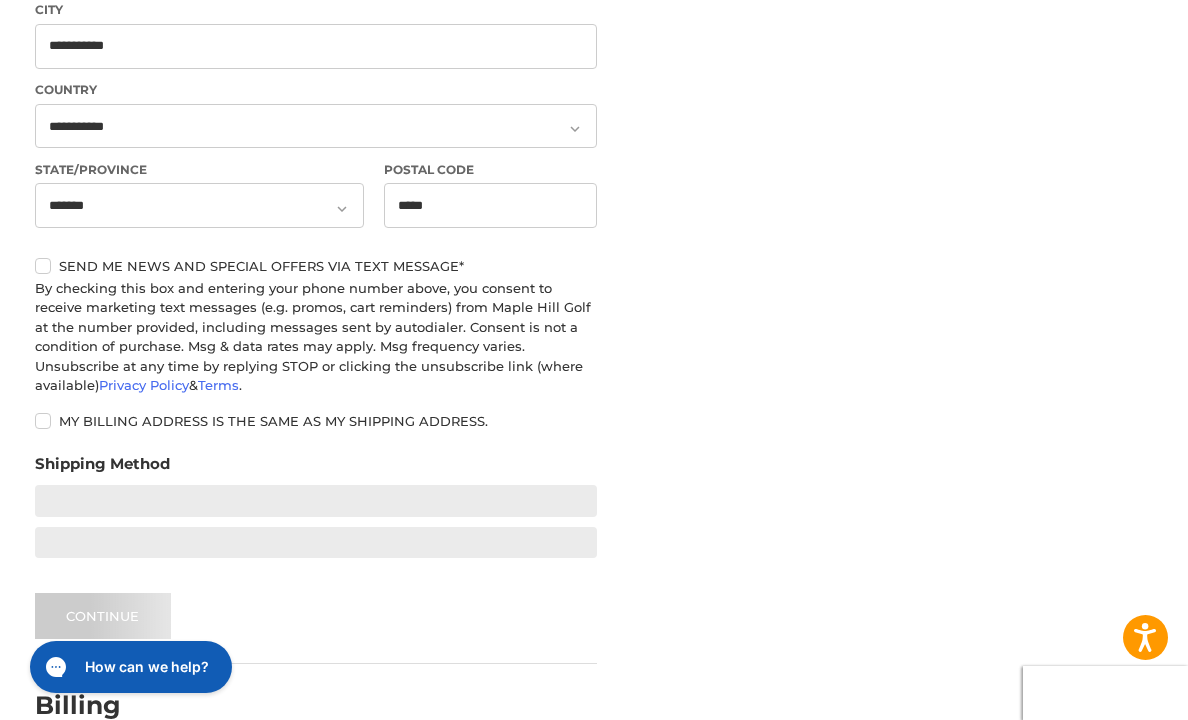 click on "My billing address is the same as my shipping address." at bounding box center (316, 421) 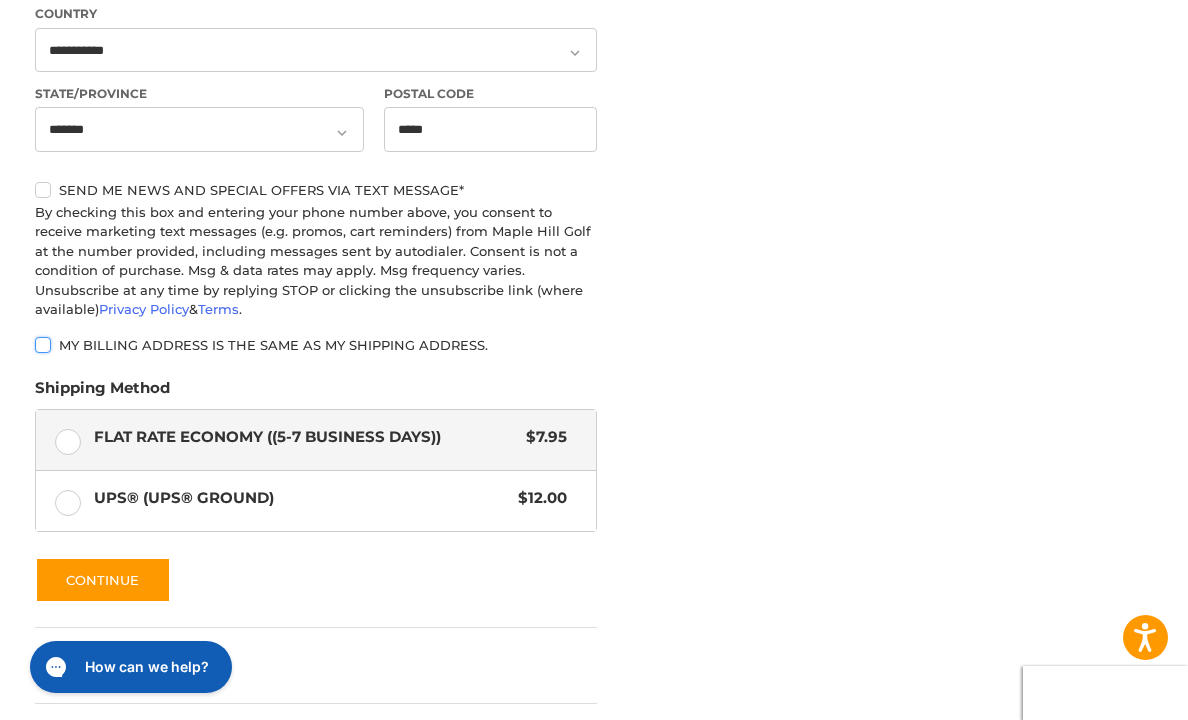 scroll, scrollTop: 903, scrollLeft: 0, axis: vertical 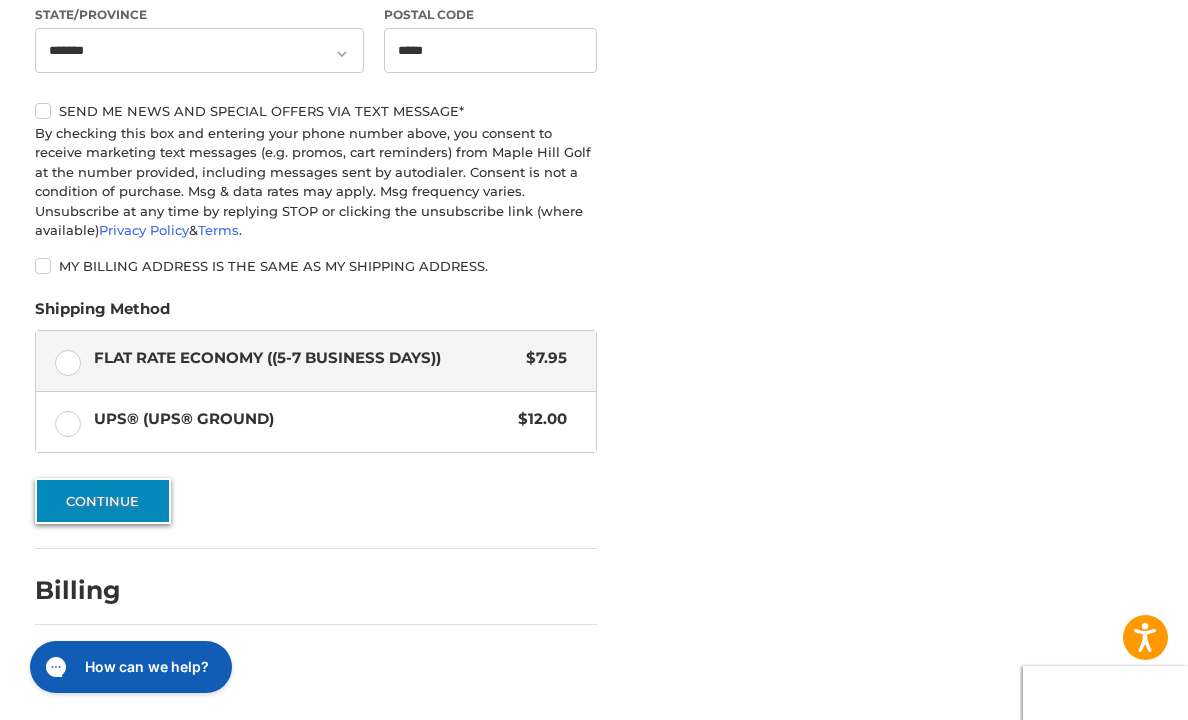 click on "Continue" at bounding box center (103, 501) 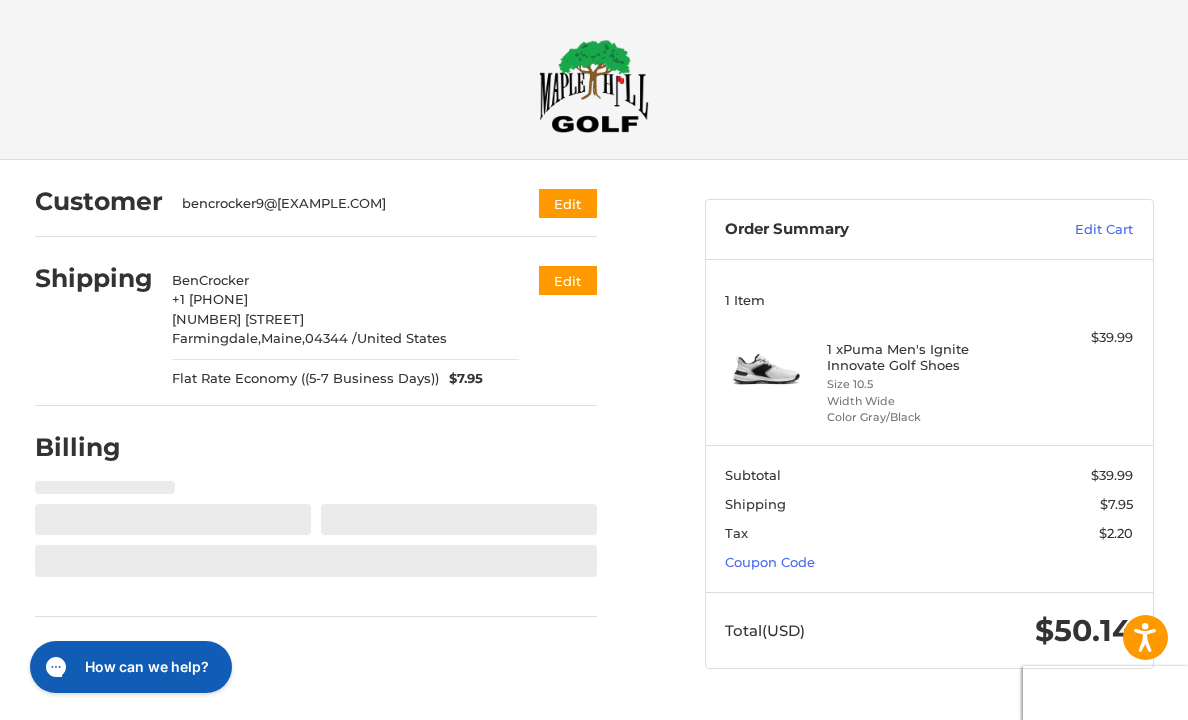 select on "**" 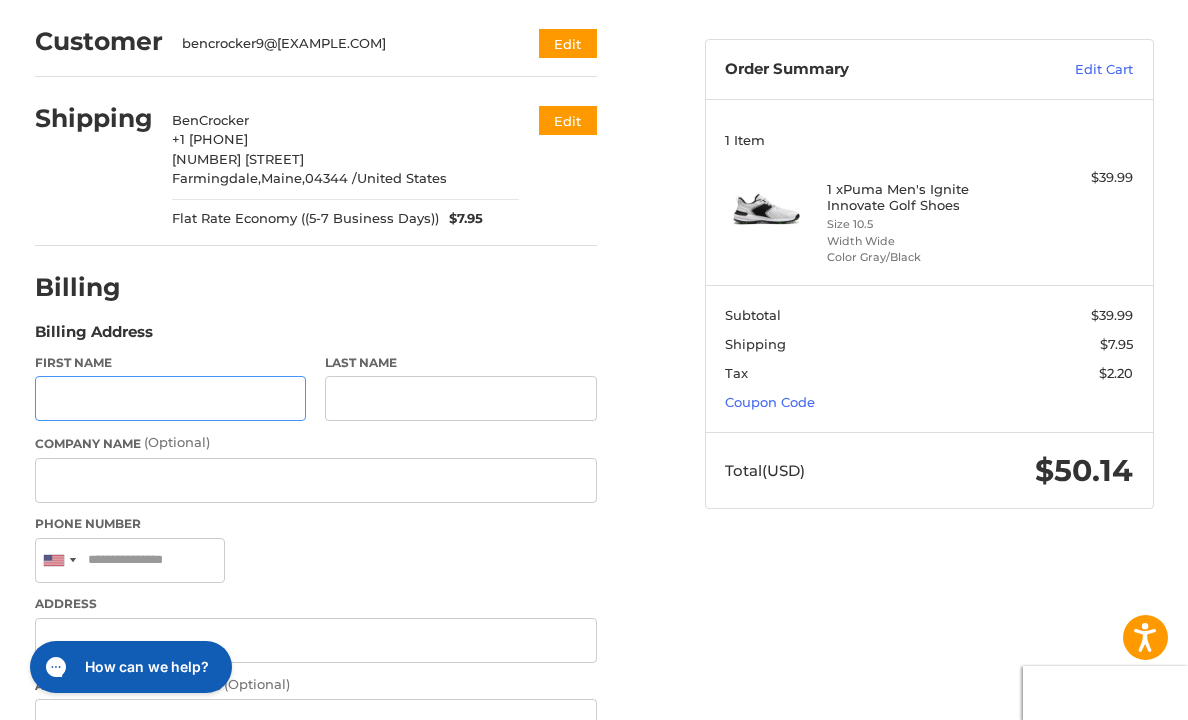 scroll, scrollTop: 262, scrollLeft: 0, axis: vertical 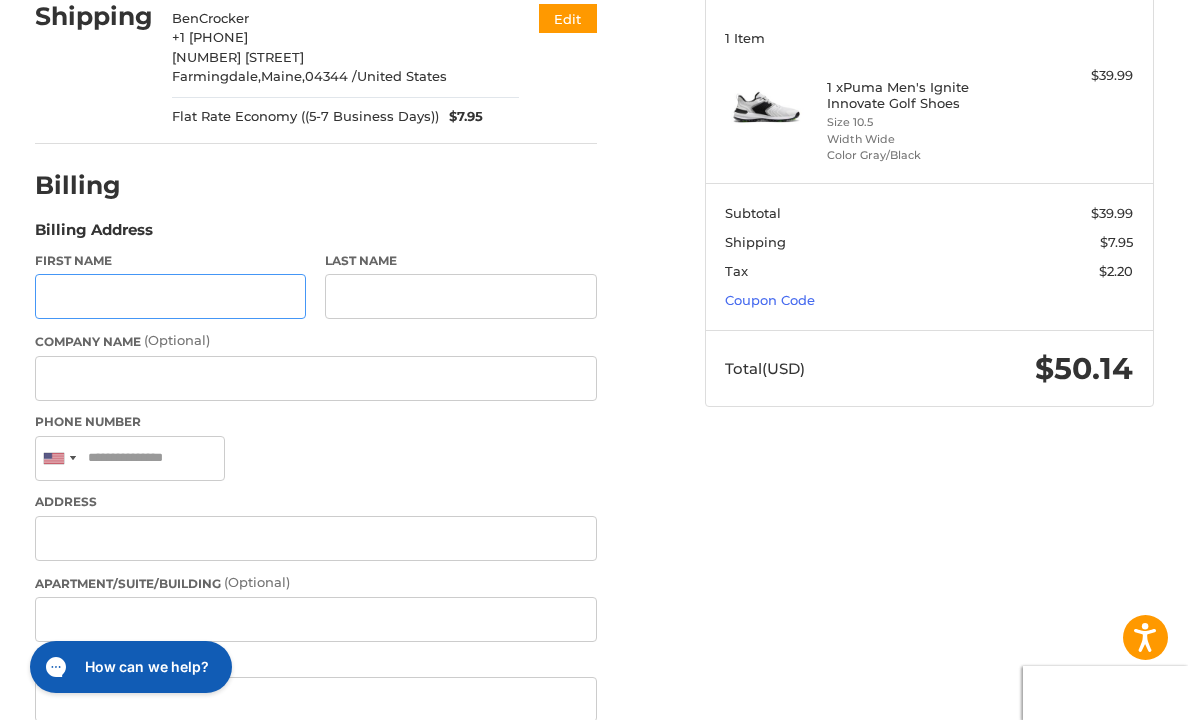 click on "First Name" at bounding box center [170, 296] 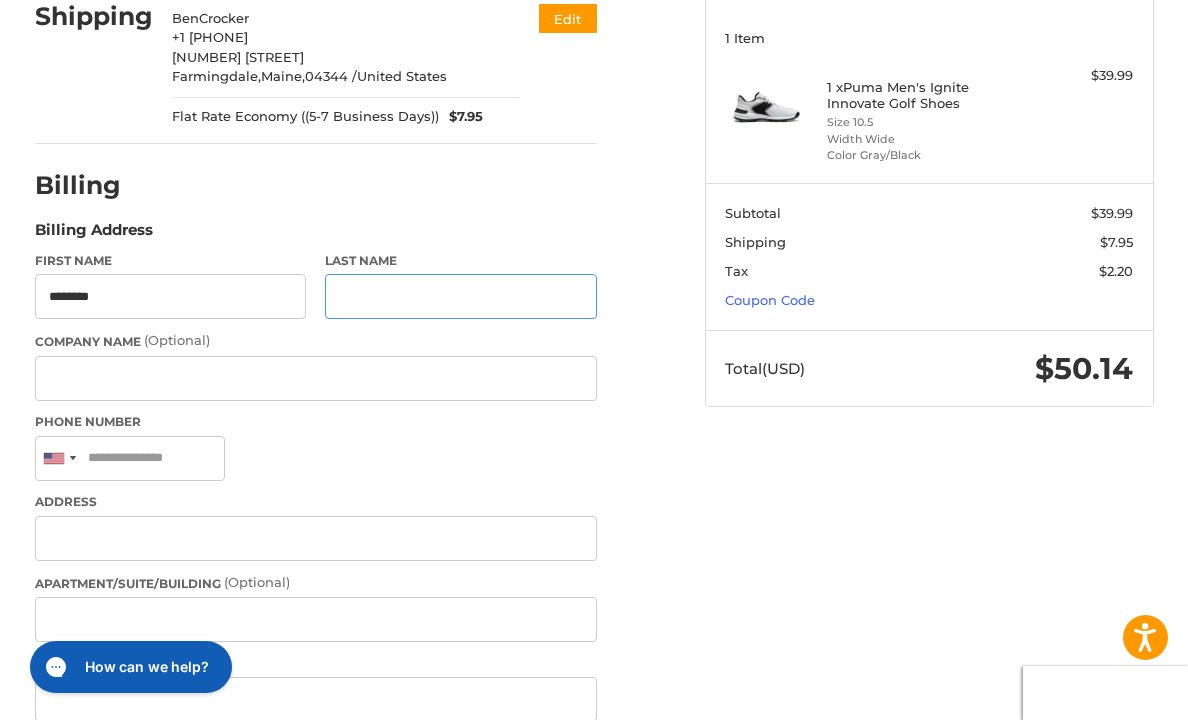 type on "*******" 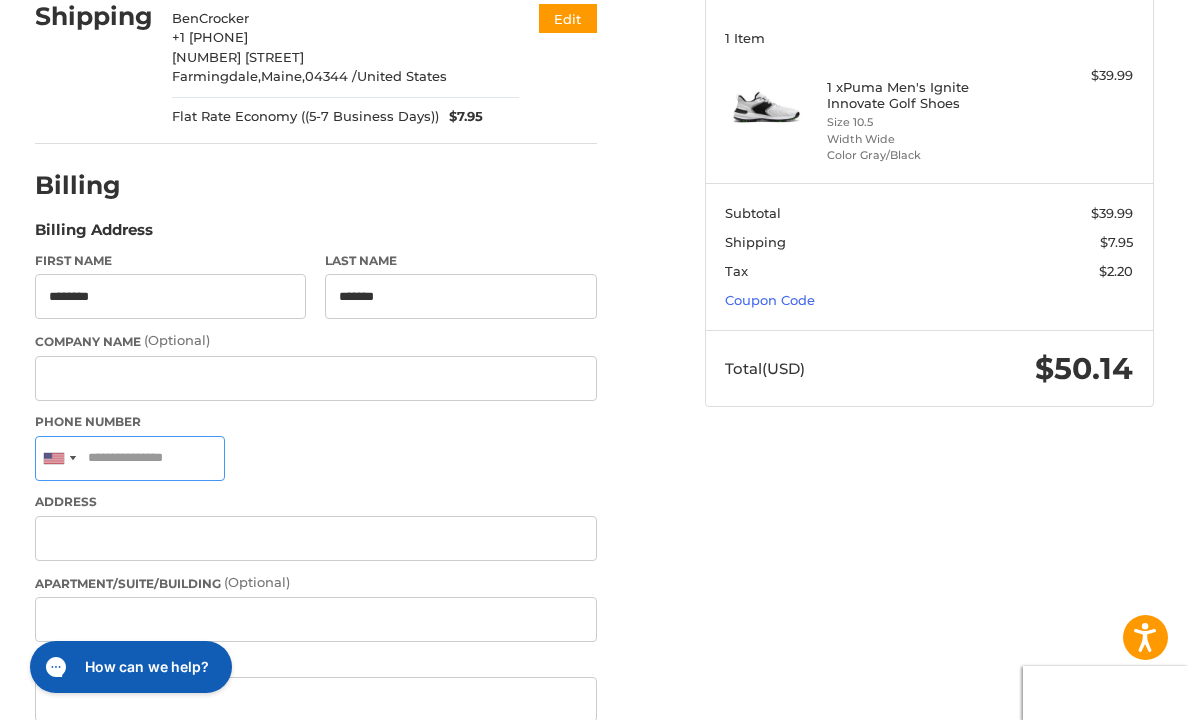 type on "**********" 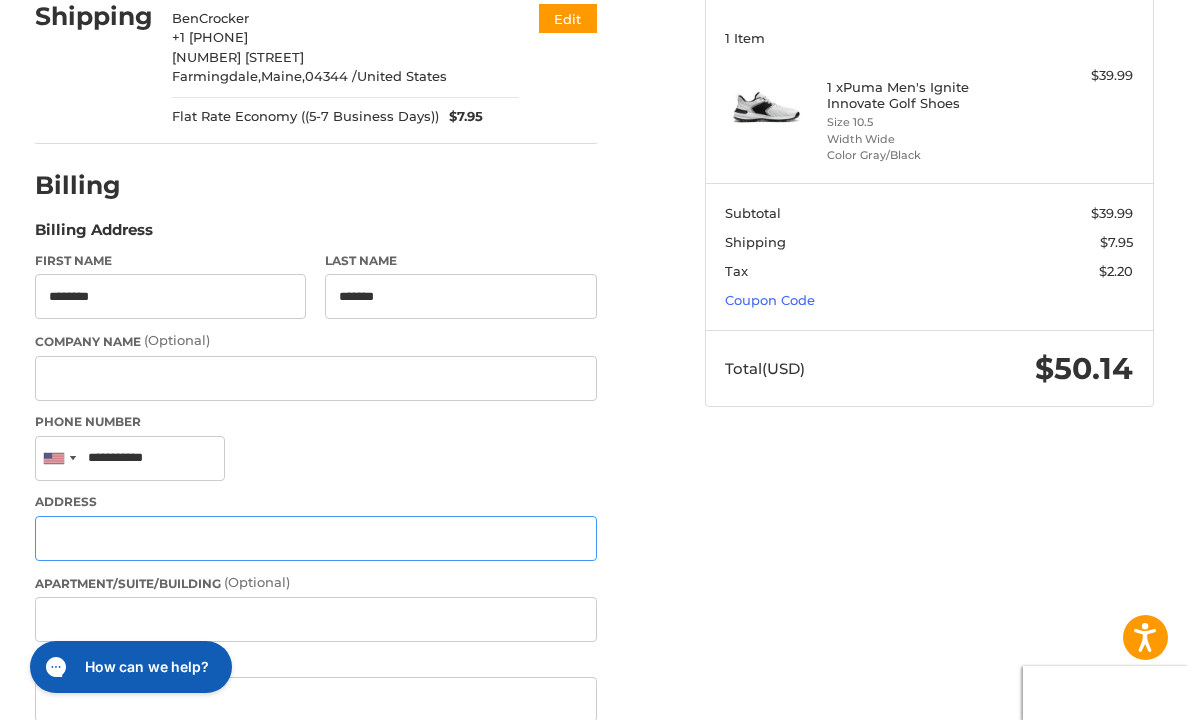 type on "**********" 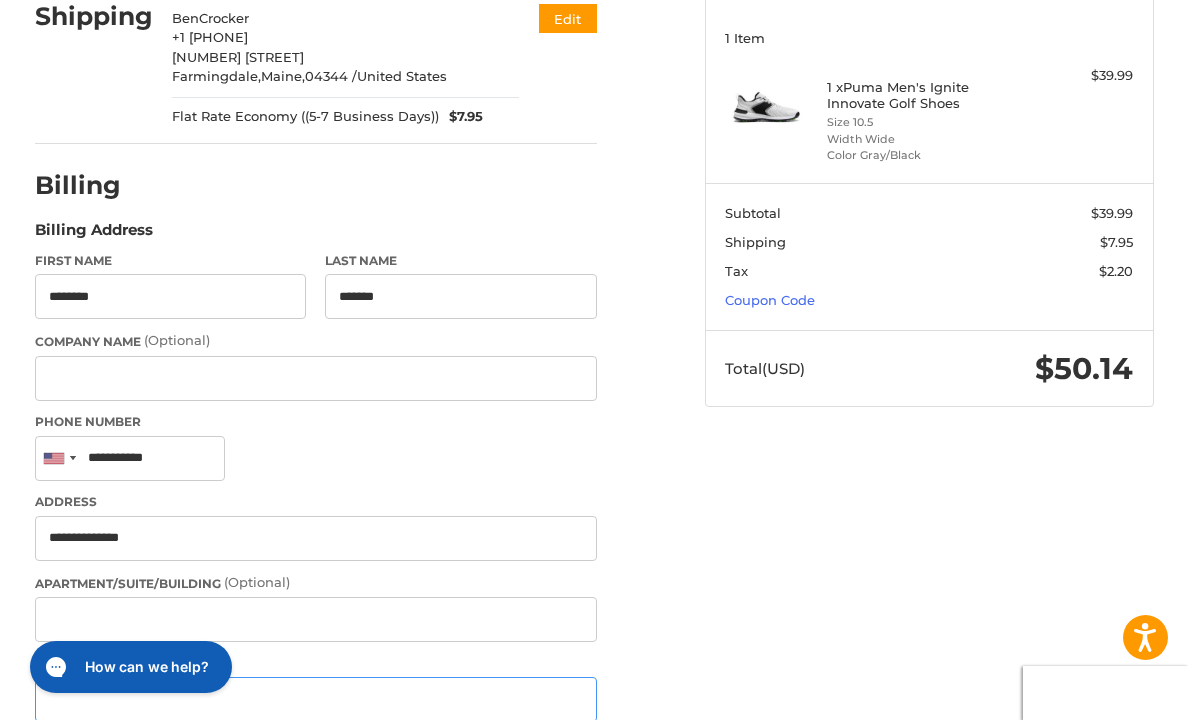 type on "*********" 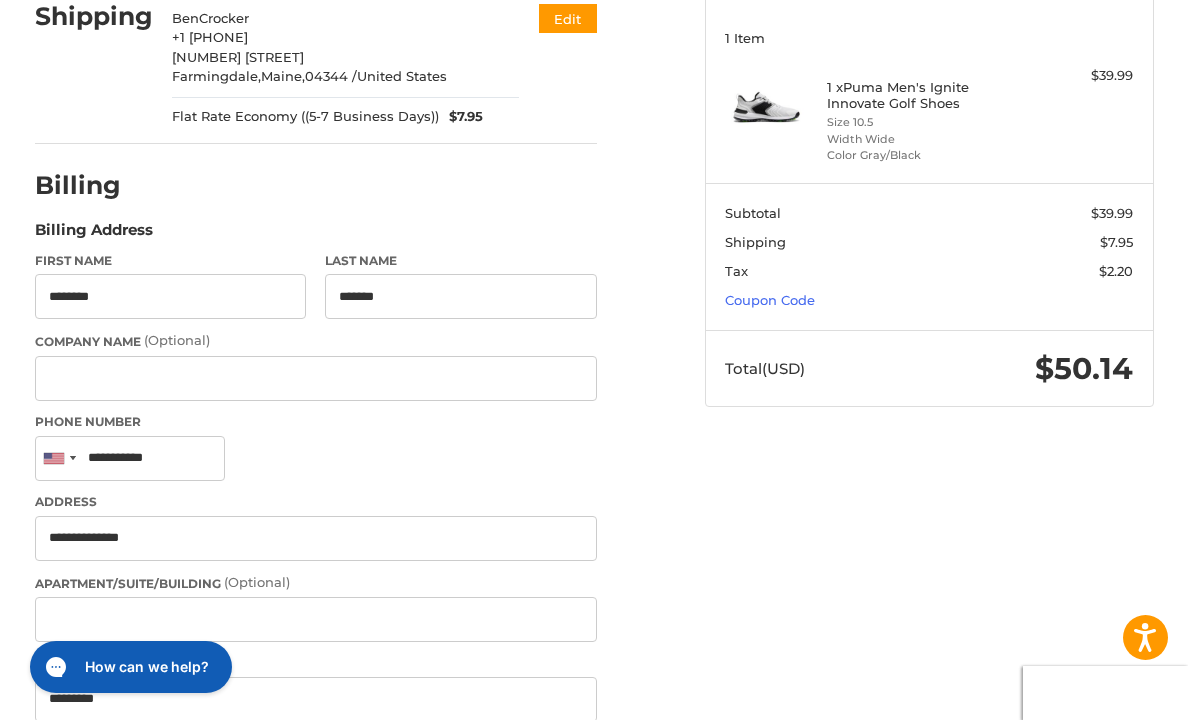 type on "*****" 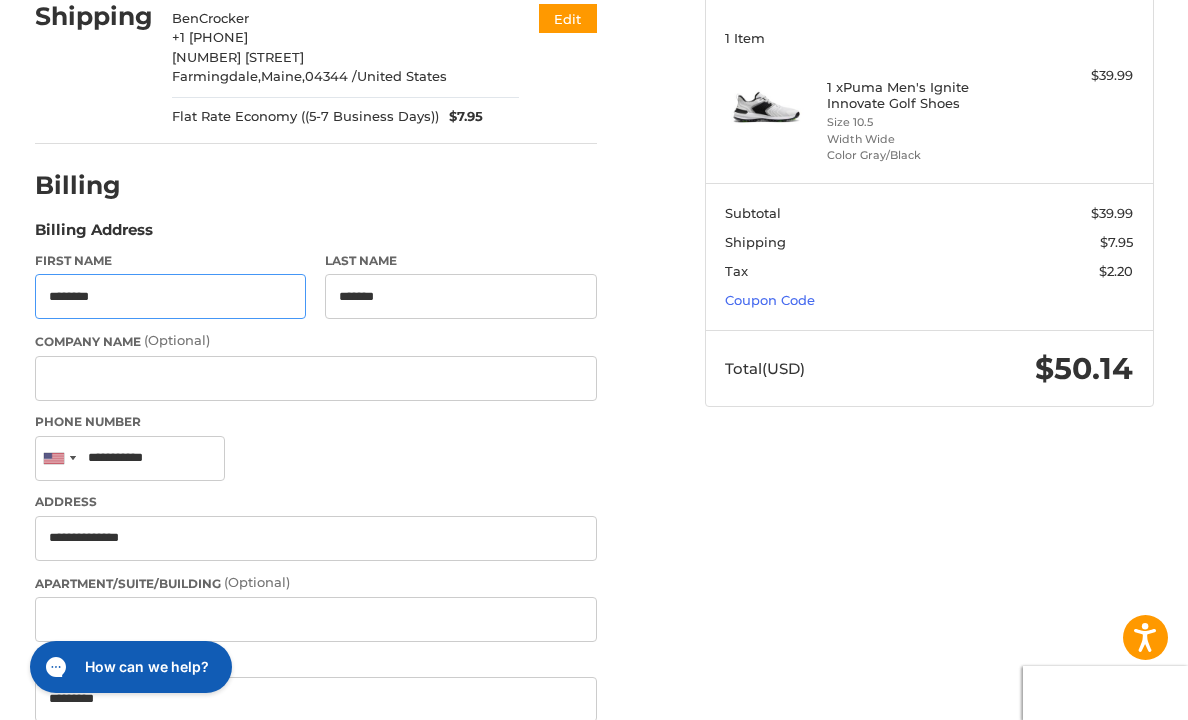 type on "**********" 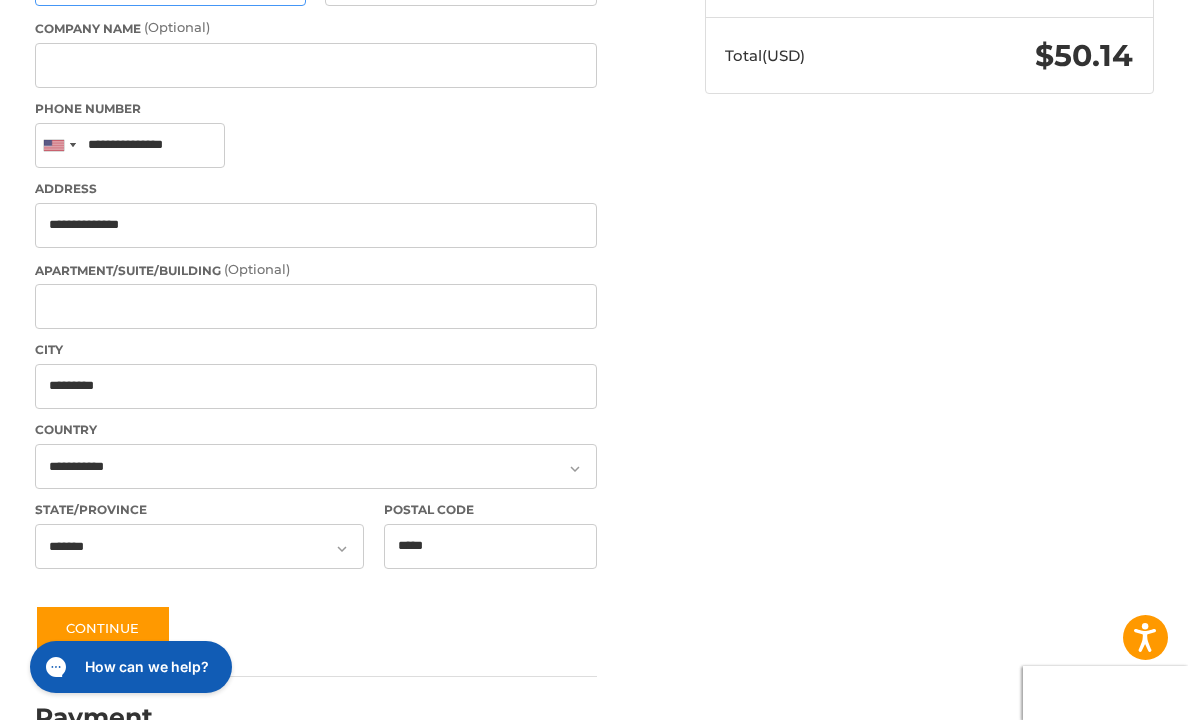 scroll, scrollTop: 627, scrollLeft: 0, axis: vertical 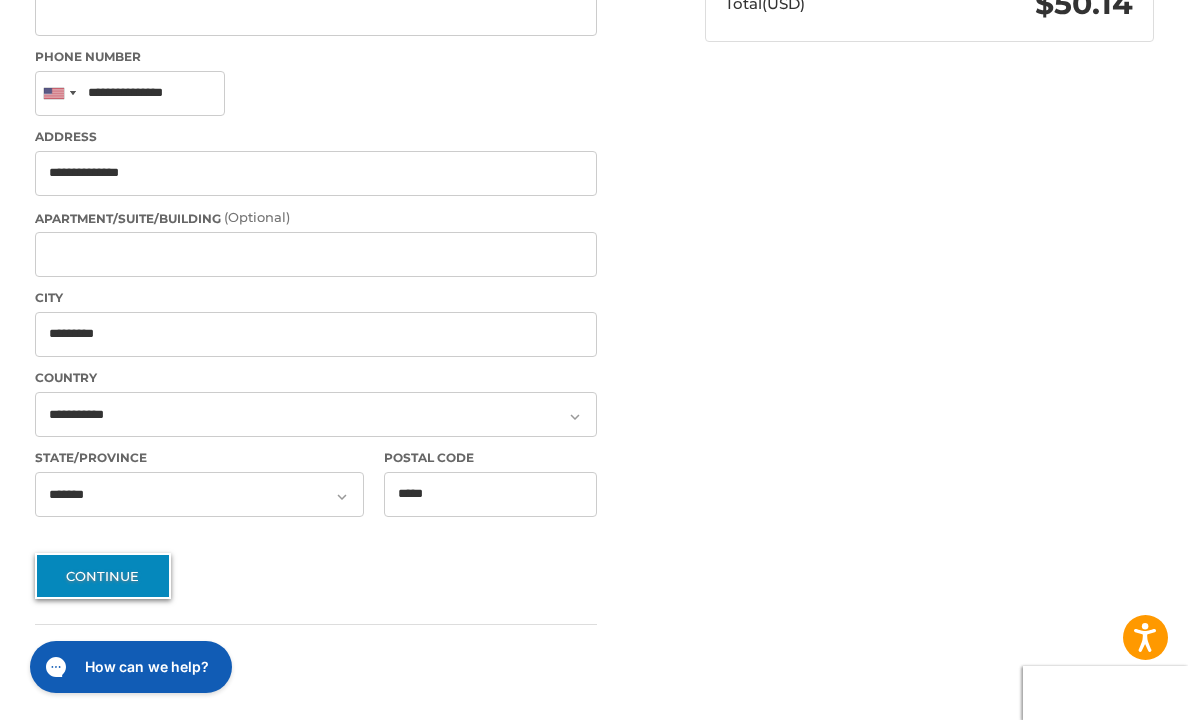 drag, startPoint x: 101, startPoint y: 615, endPoint x: 101, endPoint y: 585, distance: 30 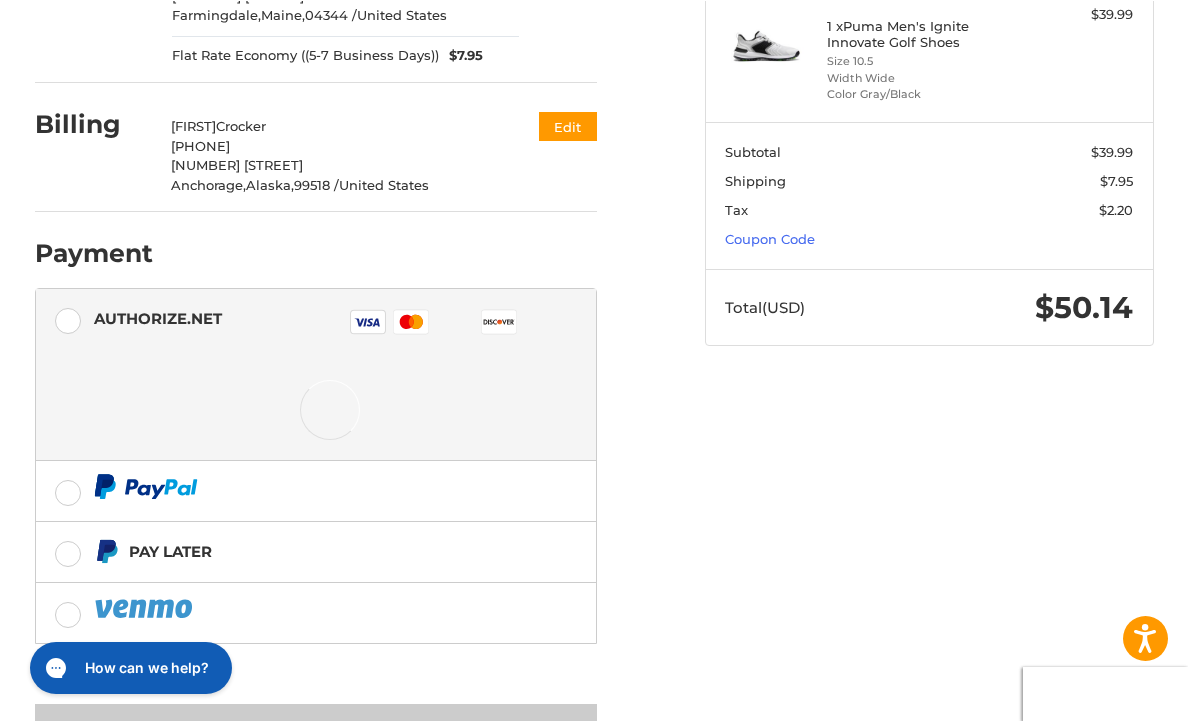 scroll, scrollTop: 409, scrollLeft: 0, axis: vertical 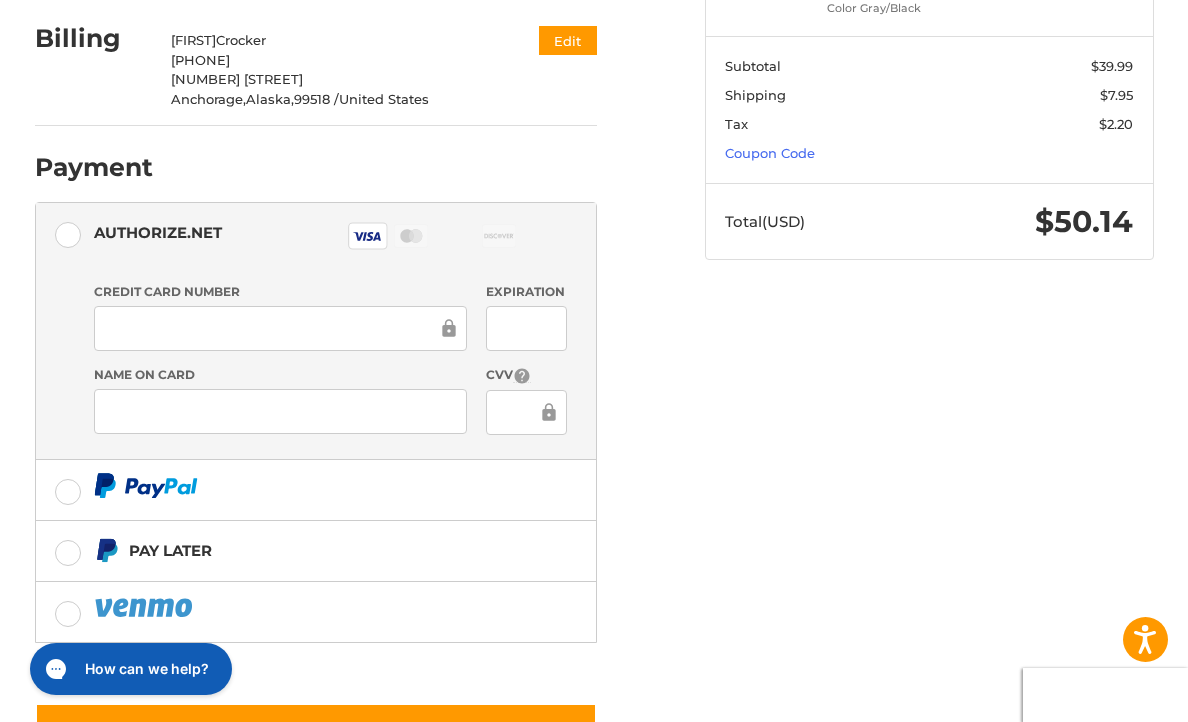 click at bounding box center (526, 412) 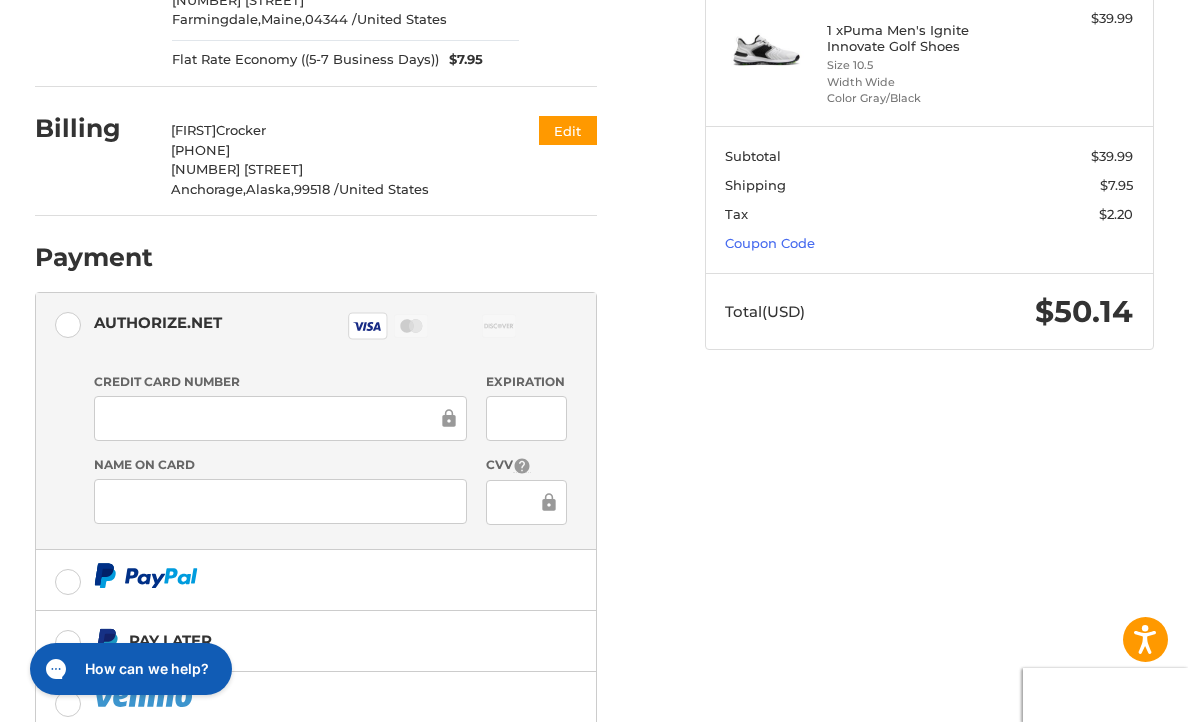 scroll, scrollTop: 323, scrollLeft: 0, axis: vertical 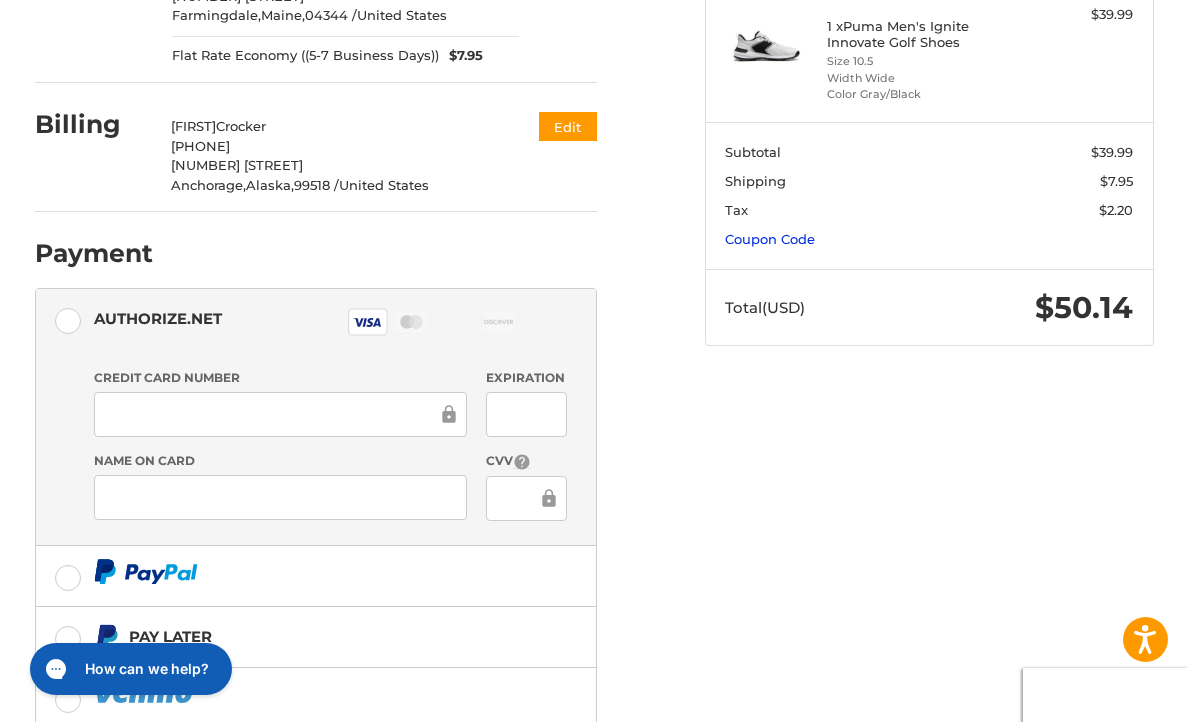 click on "Coupon Code" at bounding box center [770, 239] 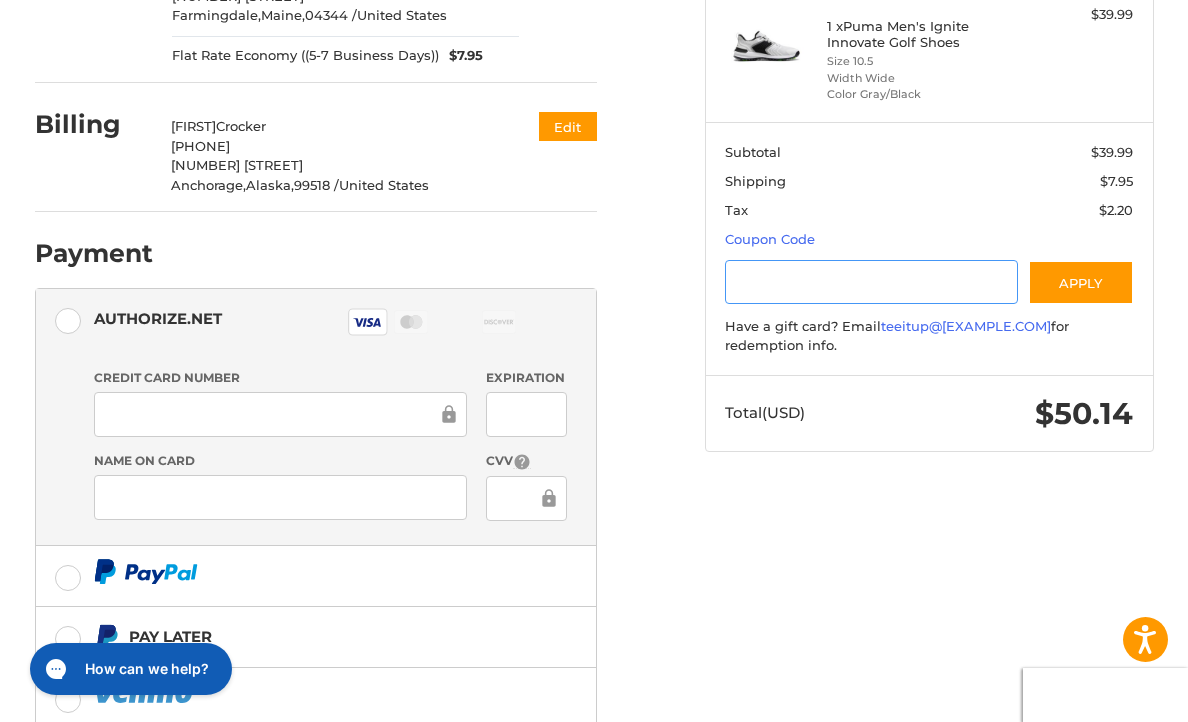 click at bounding box center (871, 282) 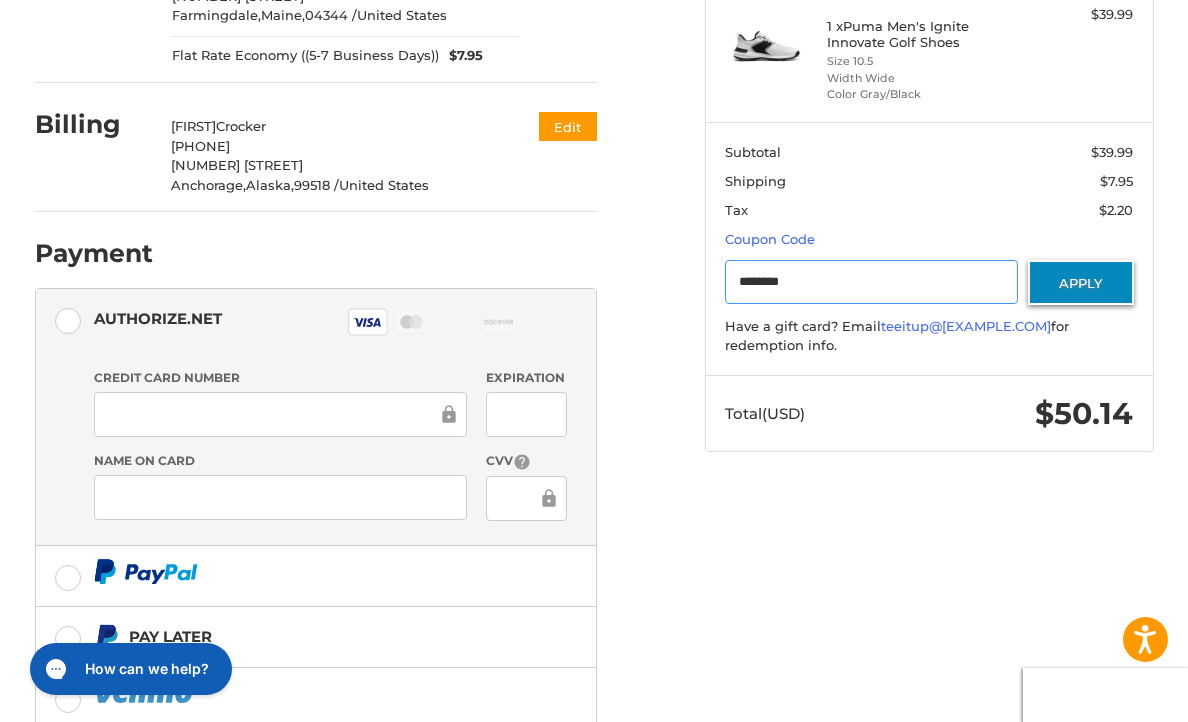 type on "********" 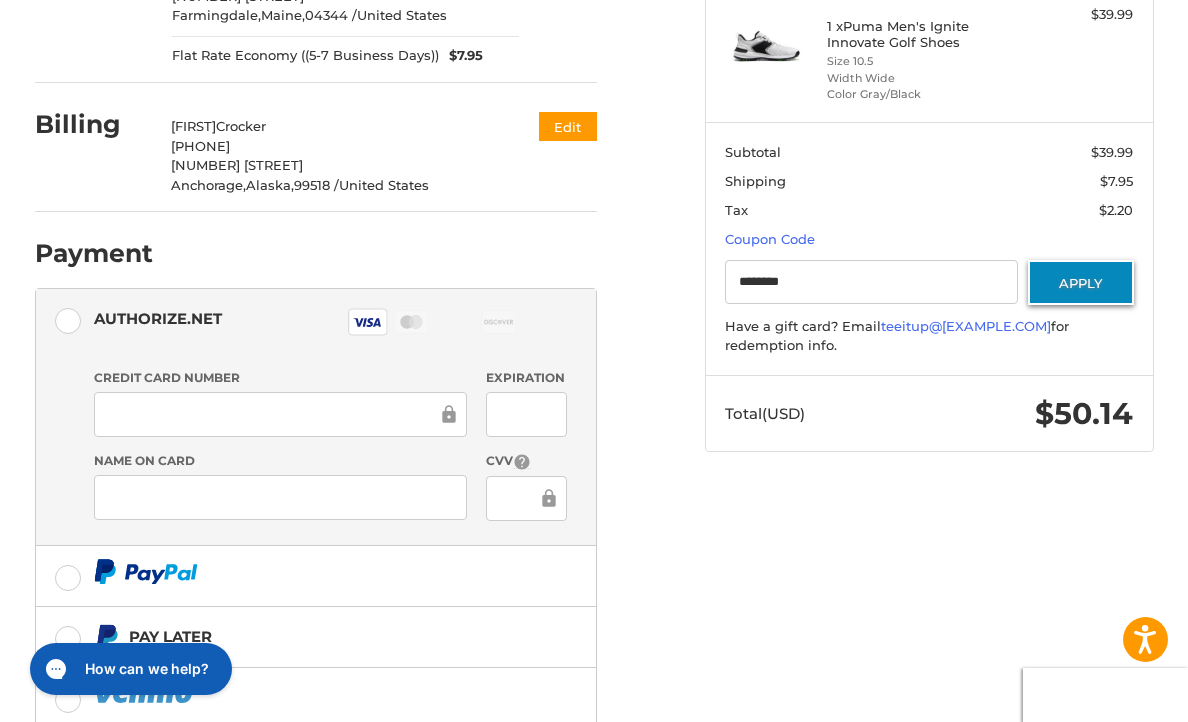 click on "Apply" at bounding box center [1081, 282] 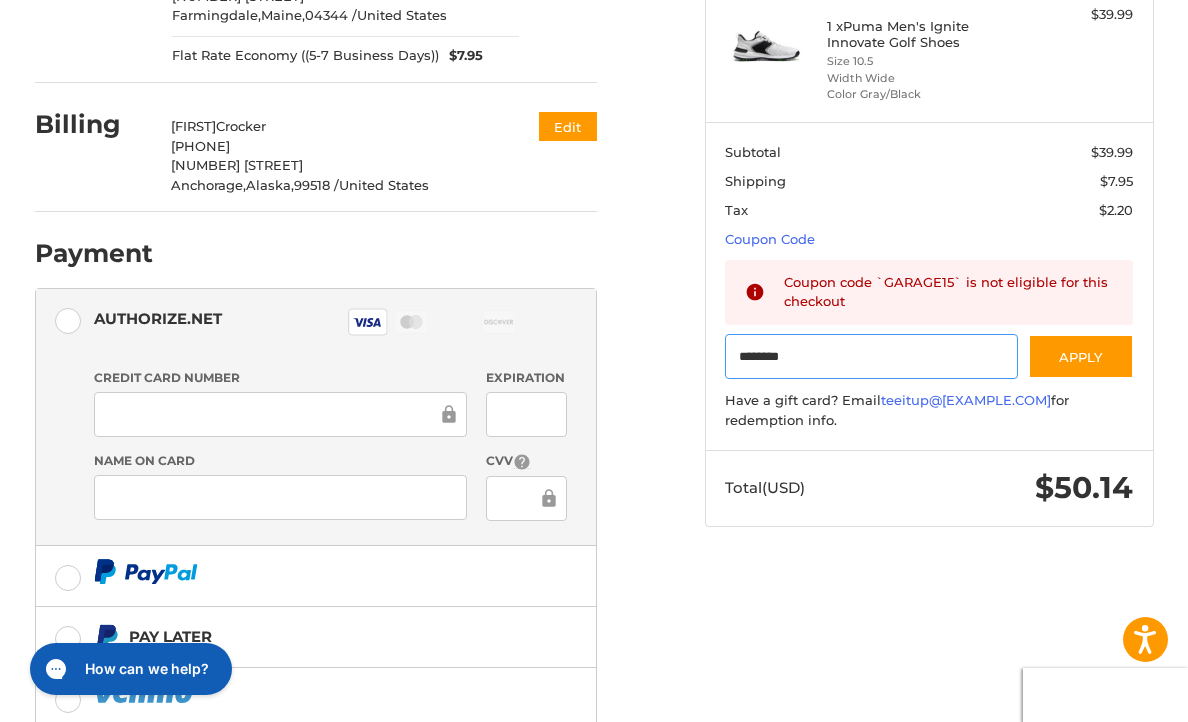click on "********" at bounding box center (871, 356) 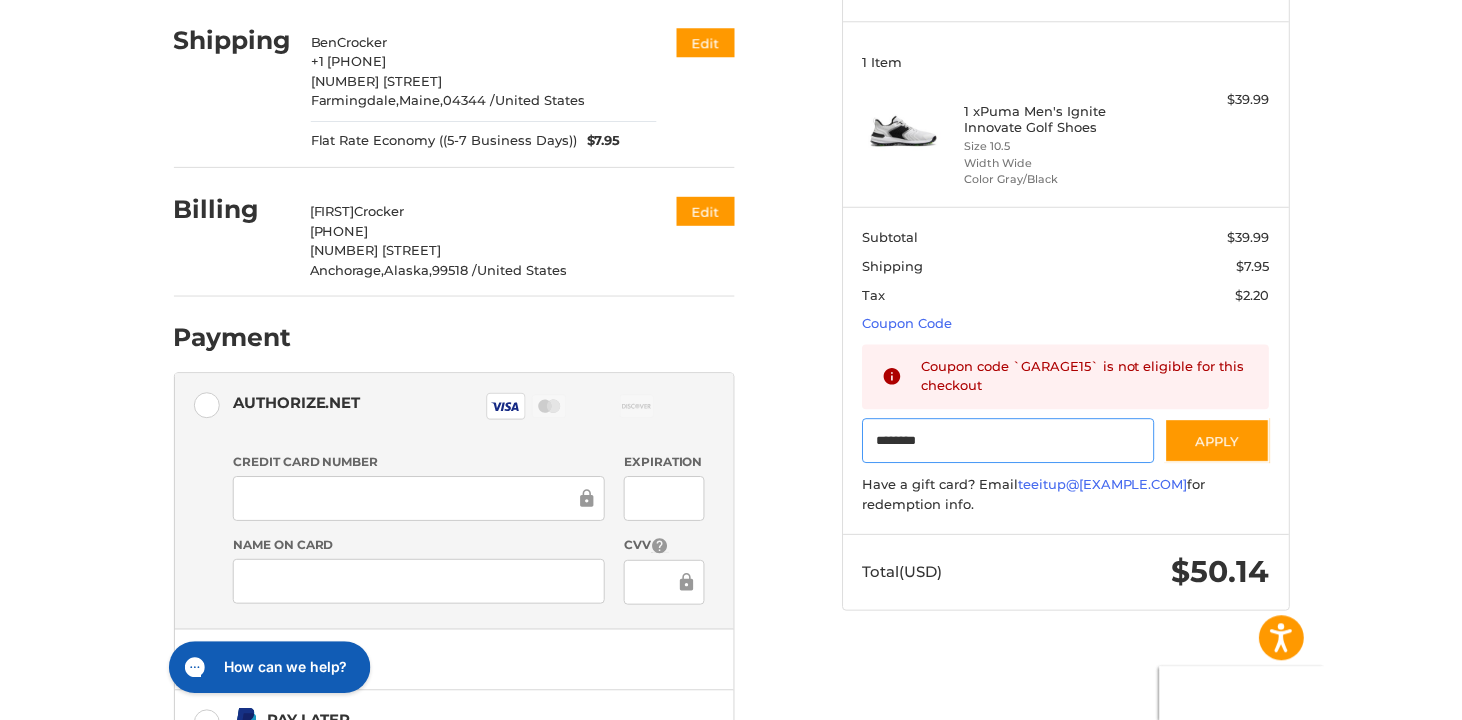 scroll, scrollTop: 234, scrollLeft: 0, axis: vertical 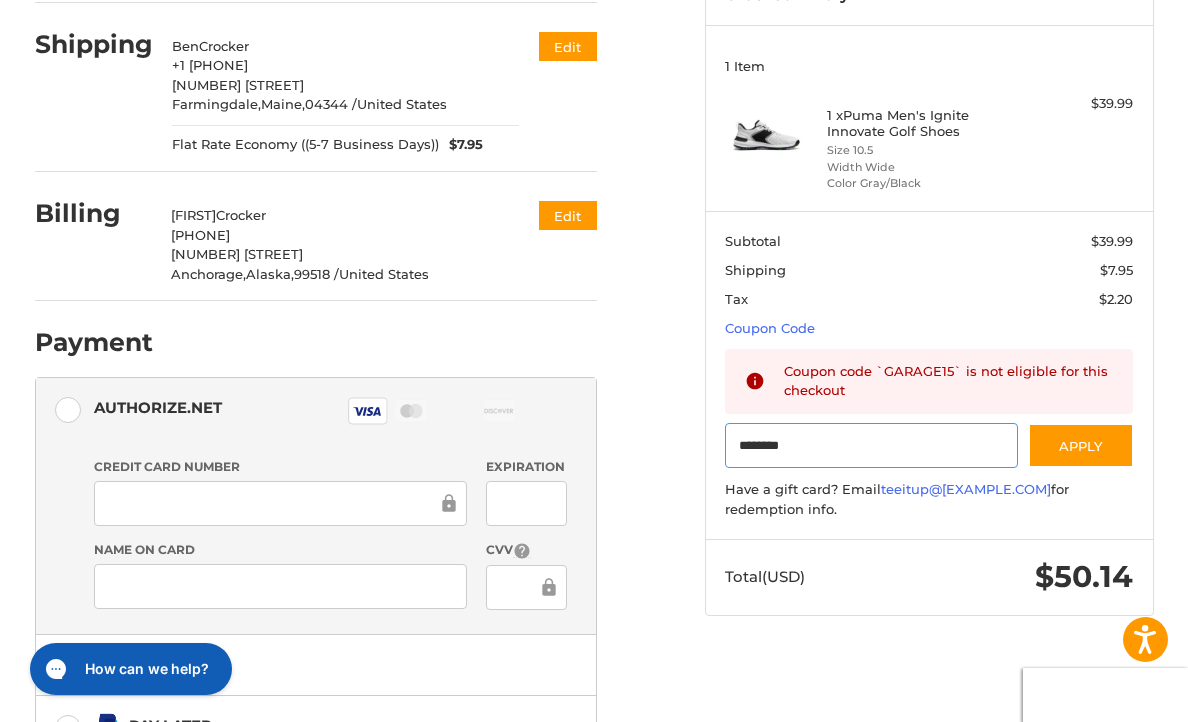 click on "********" at bounding box center (871, 445) 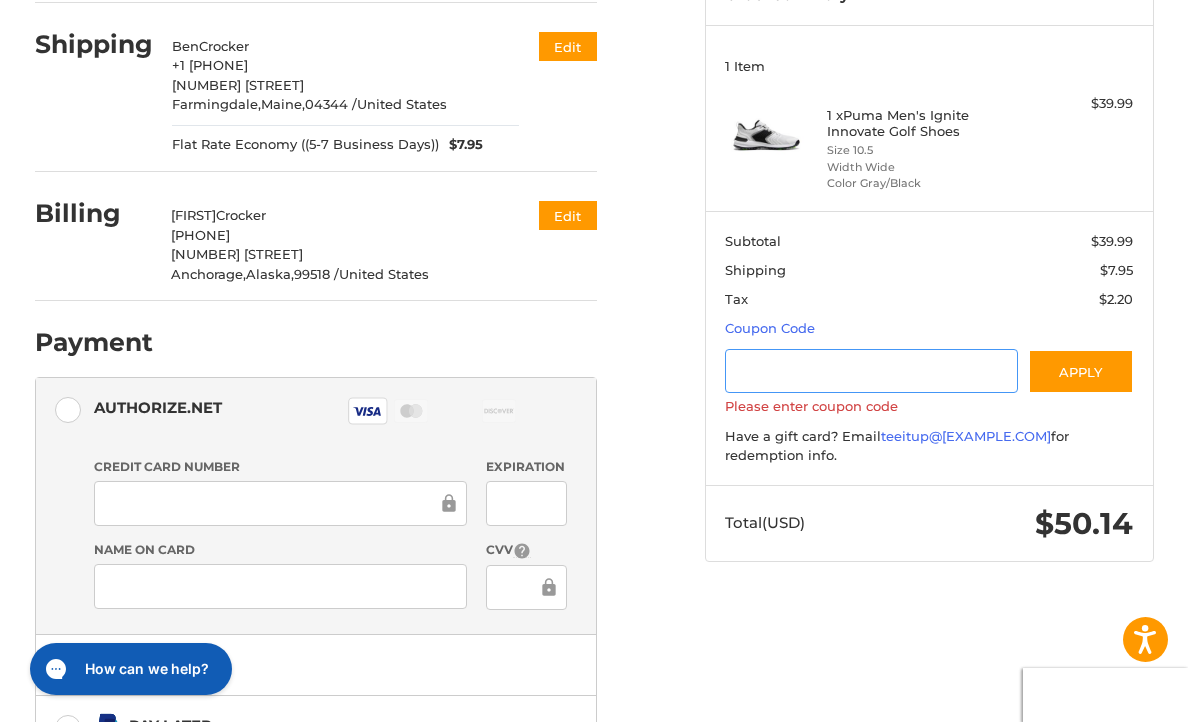 type 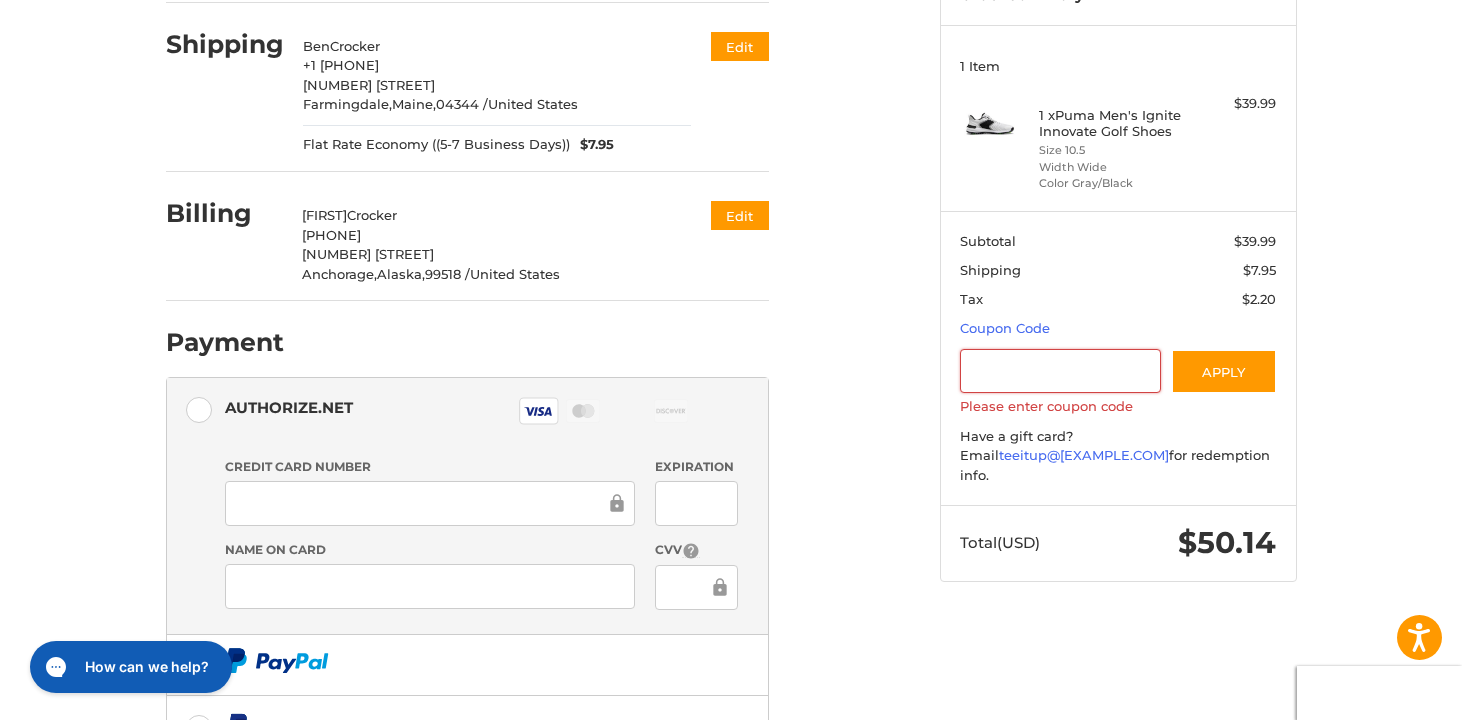 click on "Customer bencrocker9@[EXAMPLE.COM] Edit Shipping Ben  Crocker   +1 [PHONE] [NUMBER] [STREET]  Farmingdale,  Maine,  04344 /  United States  Flat Rate Economy ((5-7 Business Days)) $7.95 Edit Billing Benjamin  Crocker   [PHONE] [NUMBER] [STREET]  Anchorage,  Alaska,  99518 /  United States  Edit Payment Payment Methods Authorize.net Authorize.net Visa Master Amex Discover Diners Club JCB Credit card Credit Card Number Expiration Name on Card CVV Pay Later Redeemable Payments Coupon Code Place Order" at bounding box center (506, 412) 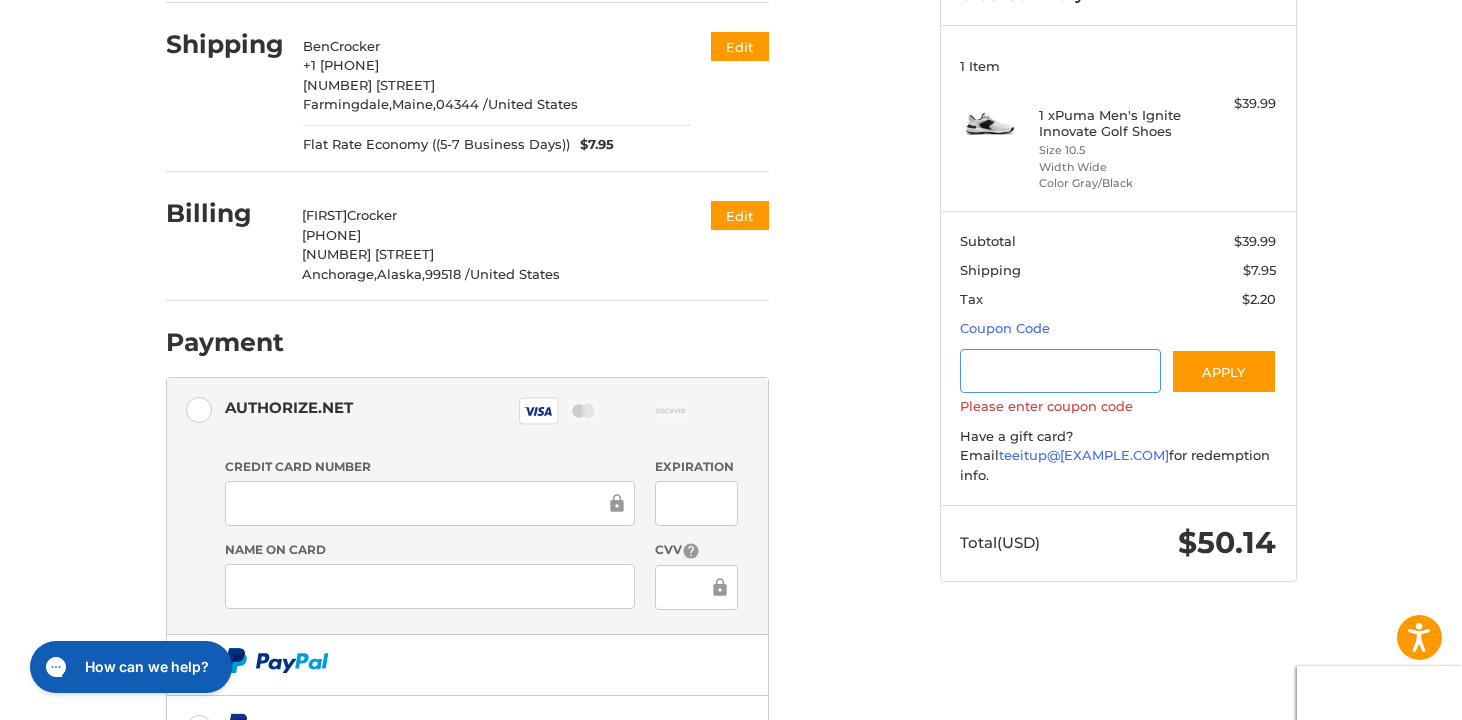 click at bounding box center [1060, 371] 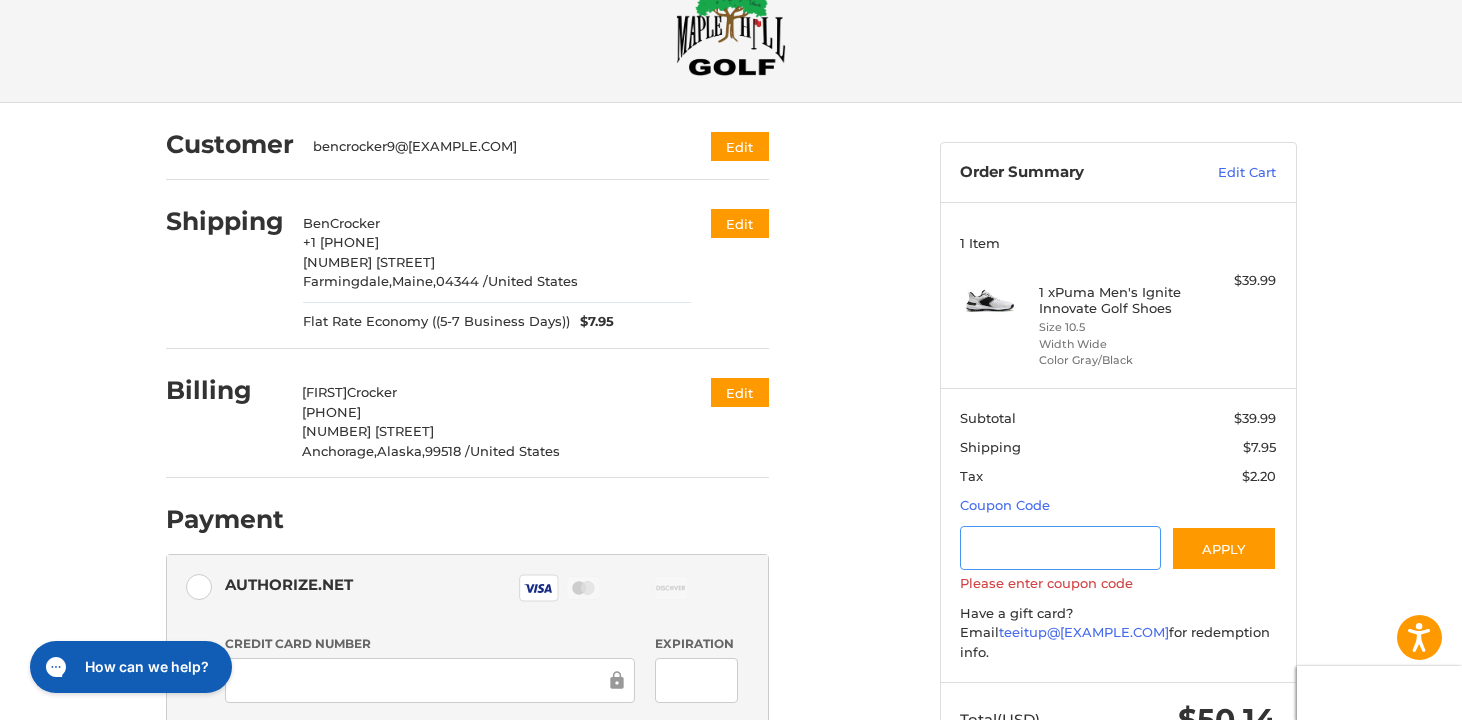 scroll, scrollTop: 60, scrollLeft: 0, axis: vertical 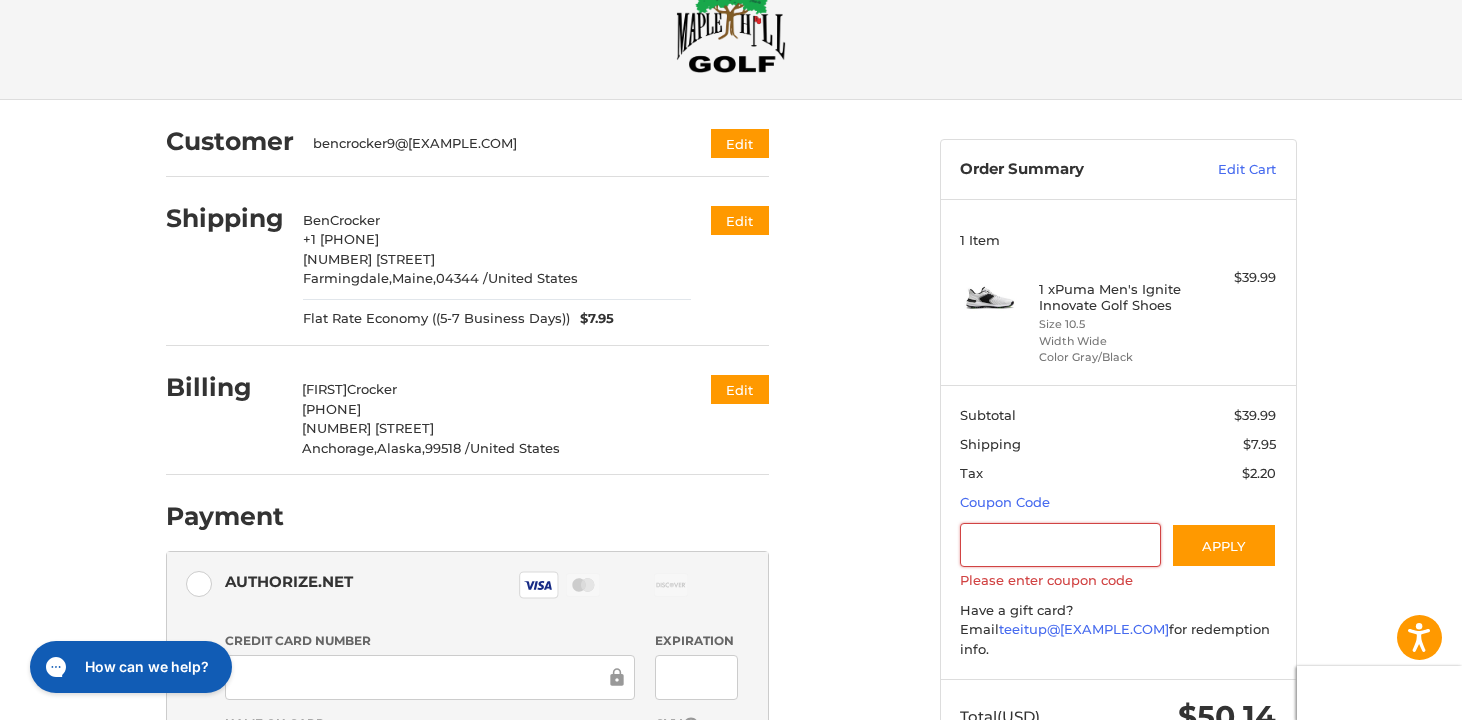 click on "Customer bencrocker9@[EXAMPLE.COM] Edit Shipping Ben  Crocker   +1 [PHONE] [NUMBER] [STREET]  Farmingdale,  Maine,  04344 /  United States  Flat Rate Economy ((5-7 Business Days)) $7.95 Edit Billing Benjamin  Crocker   [PHONE] [NUMBER] [STREET]  Anchorage,  Alaska,  99518 /  United States  Edit Payment Payment Methods Authorize.net Authorize.net Visa Master Amex Discover Diners Club JCB Credit card Credit Card Number Expiration Name on Card CVV Pay Later Redeemable Payments Coupon Code Place Order" at bounding box center [538, 598] 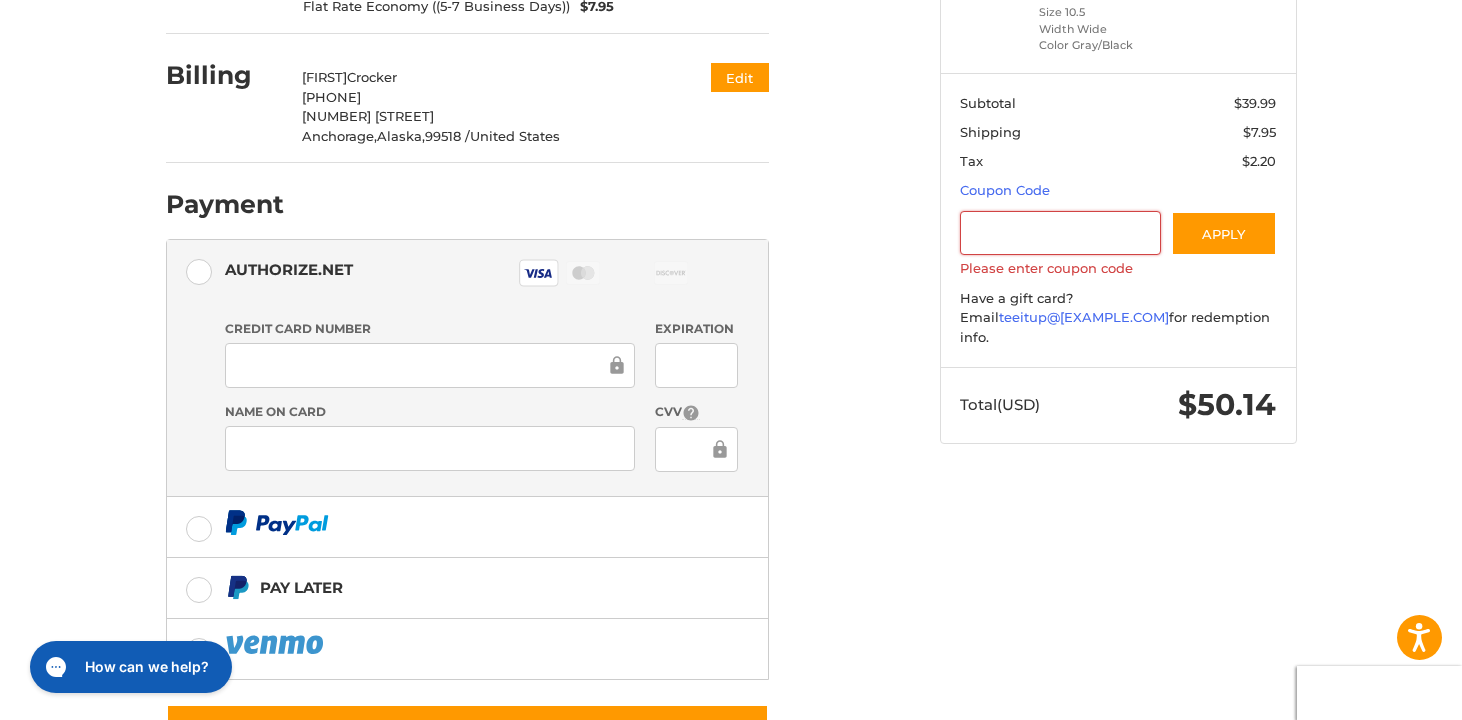 scroll, scrollTop: 458, scrollLeft: 0, axis: vertical 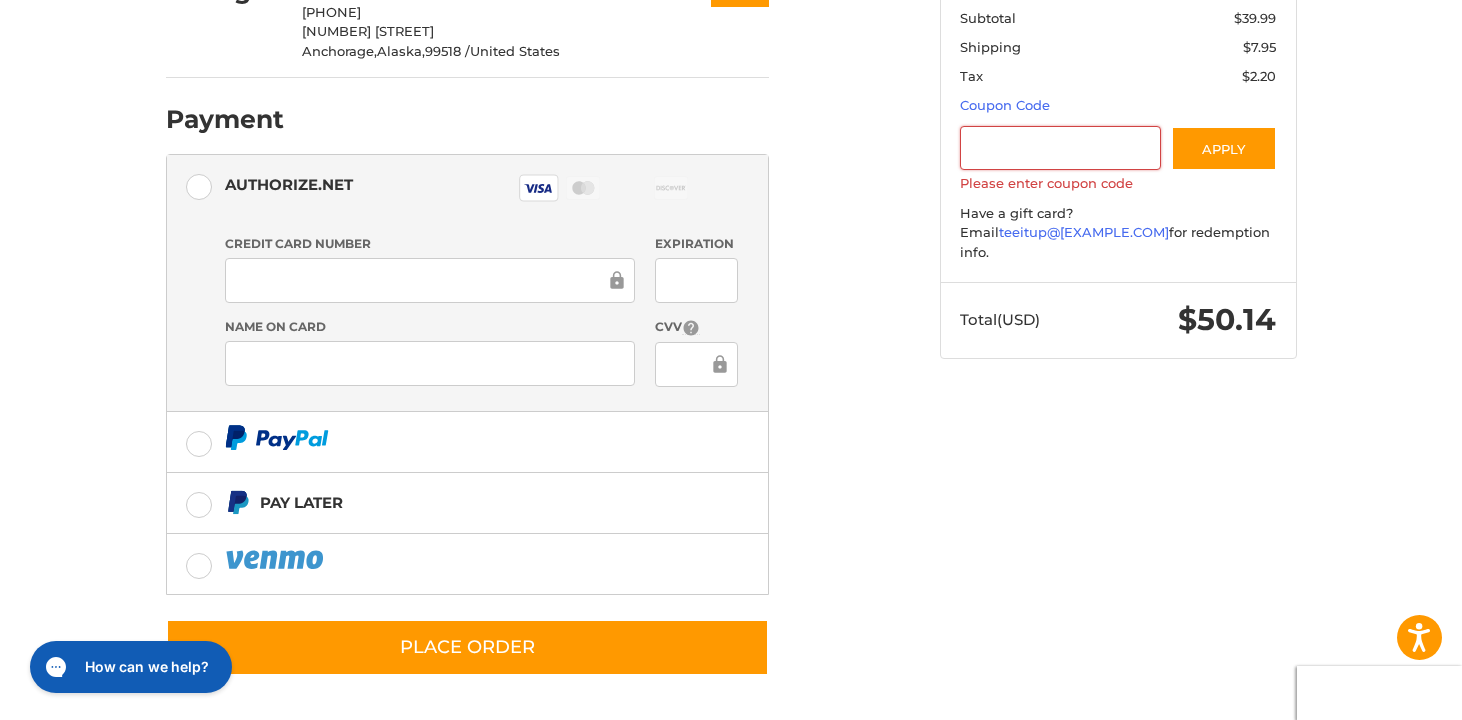 click on "Customer bencrocker9@[EXAMPLE.COM] Edit Shipping Ben  Crocker   +1 [PHONE] [NUMBER] [STREET]  Farmingdale,  Maine,  04344 /  United States  Flat Rate Economy ((5-7 Business Days)) $7.95 Edit Billing Benjamin  Crocker   [PHONE] [NUMBER] [STREET]  Anchorage,  Alaska,  99518 /  United States  Edit Payment Payment Methods Authorize.net Authorize.net Visa Master Amex Discover Diners Club JCB Credit card Credit Card Number Expiration Name on Card CVV Pay Later Redeemable Payments Coupon Code Place Order" at bounding box center [538, 201] 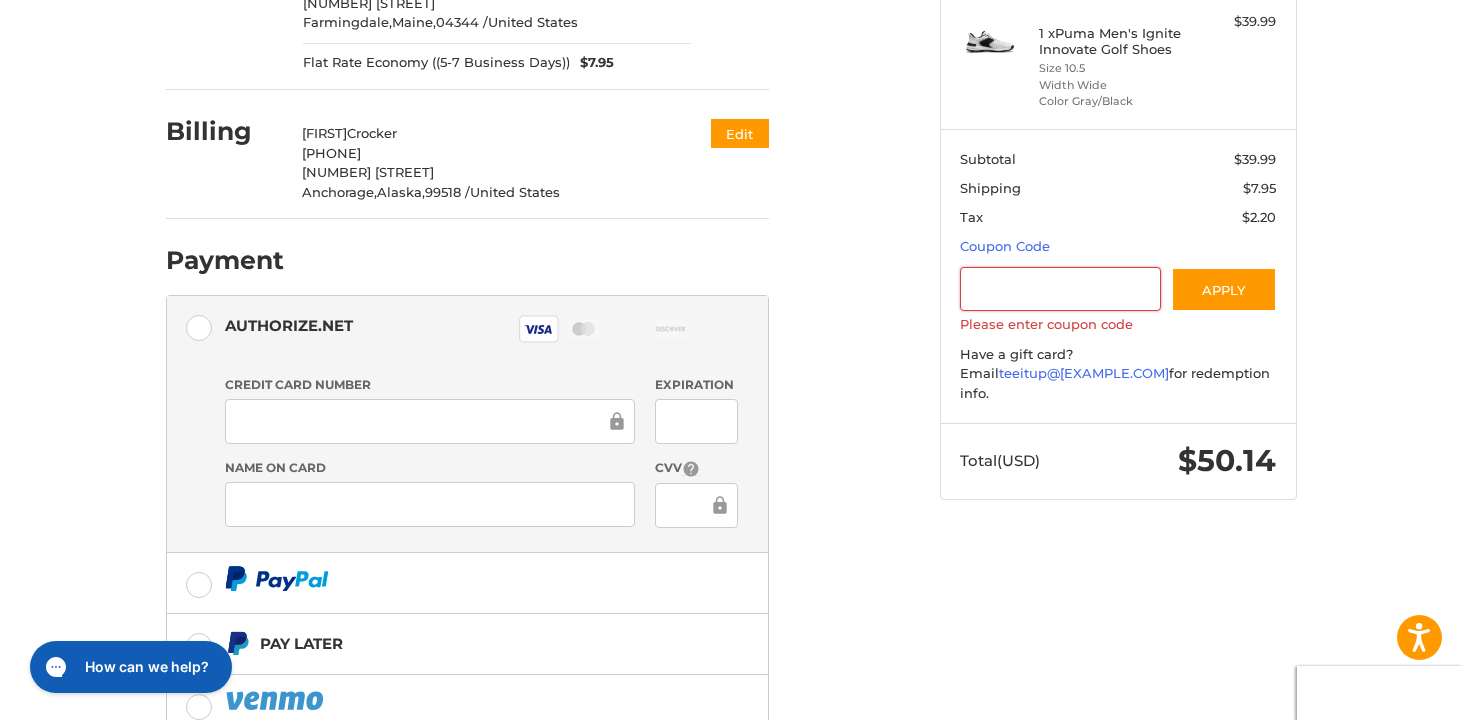 scroll, scrollTop: 458, scrollLeft: 0, axis: vertical 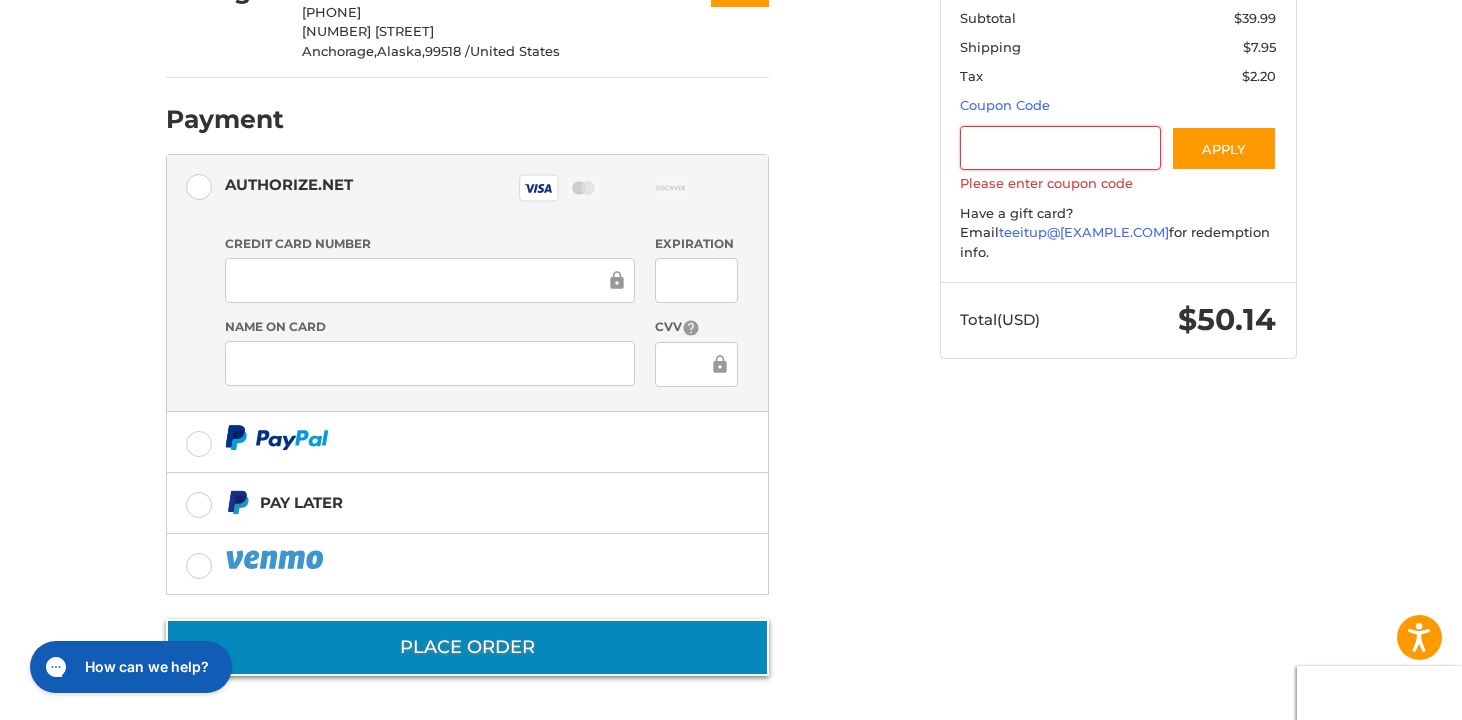 click on "Place Order" at bounding box center [467, 647] 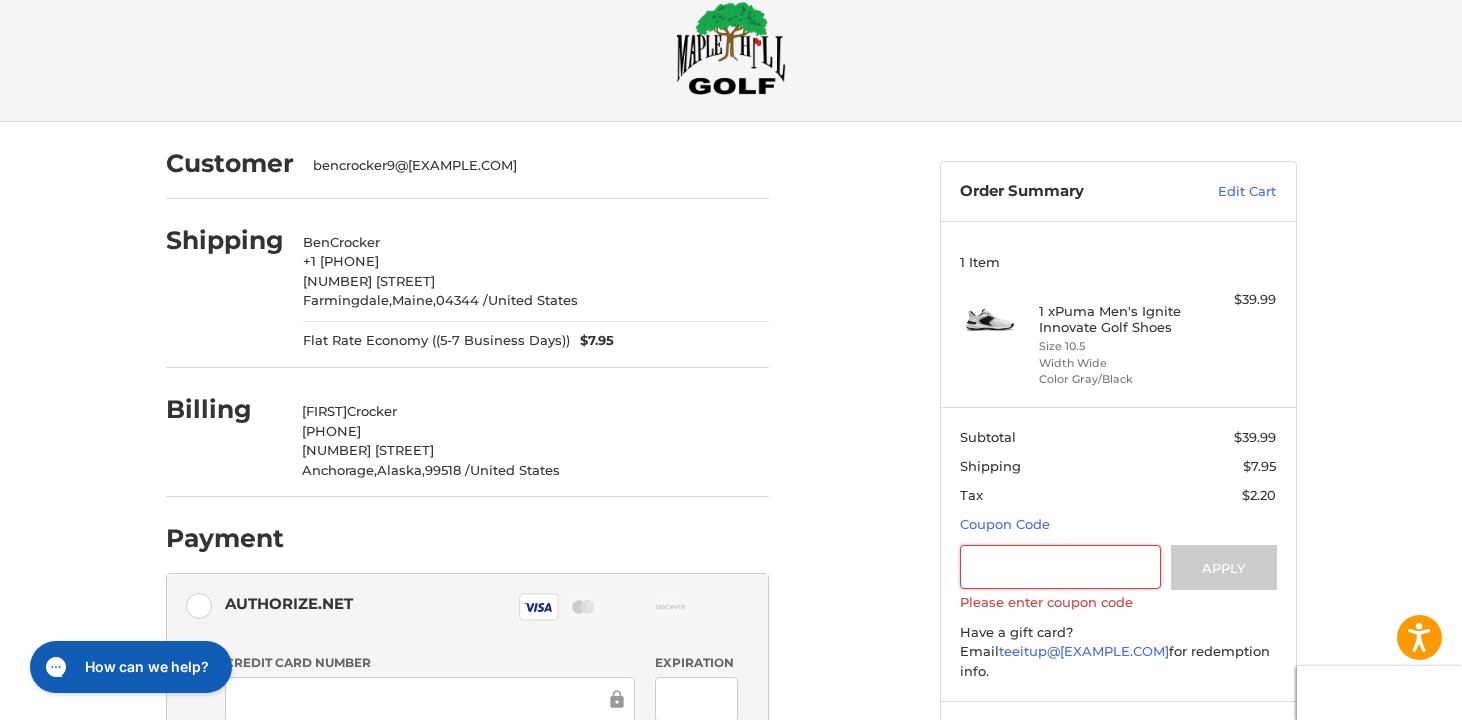 scroll, scrollTop: 0, scrollLeft: 0, axis: both 